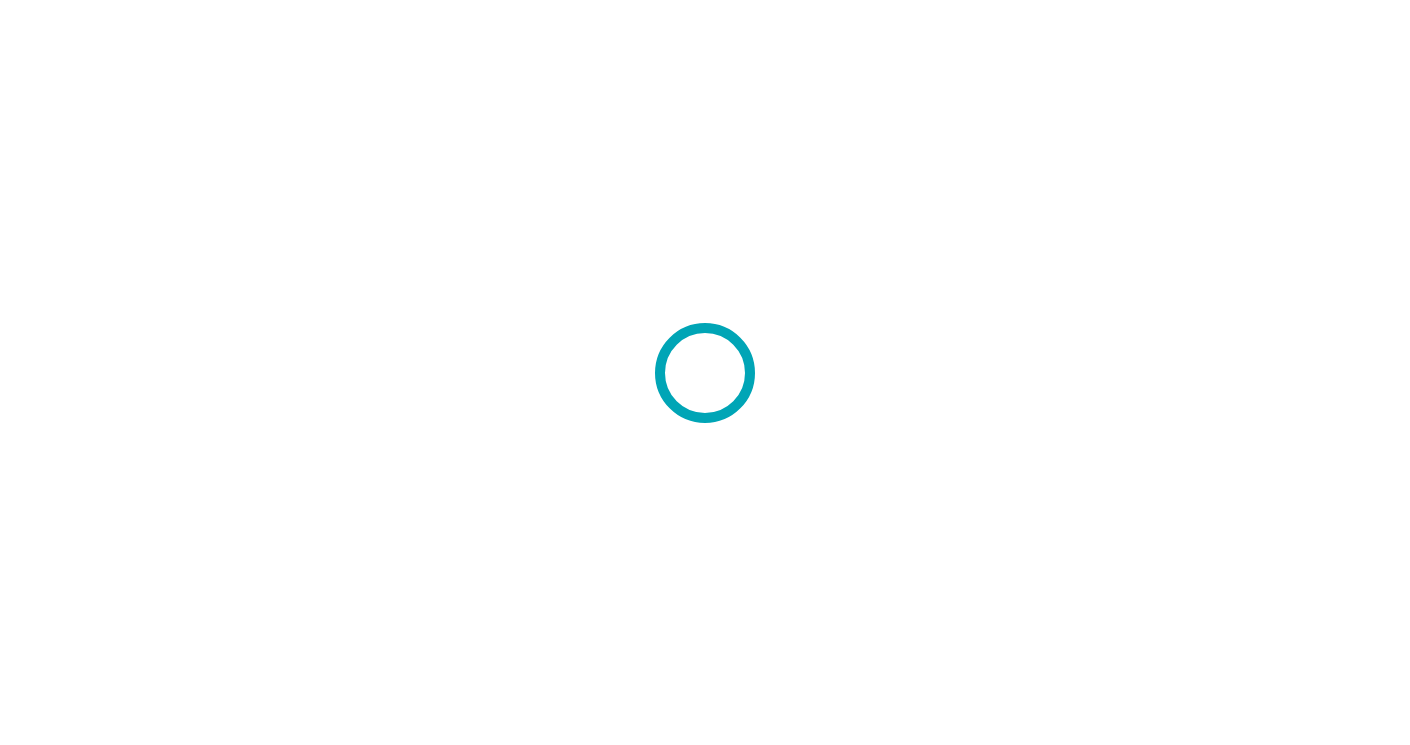 scroll, scrollTop: 0, scrollLeft: 0, axis: both 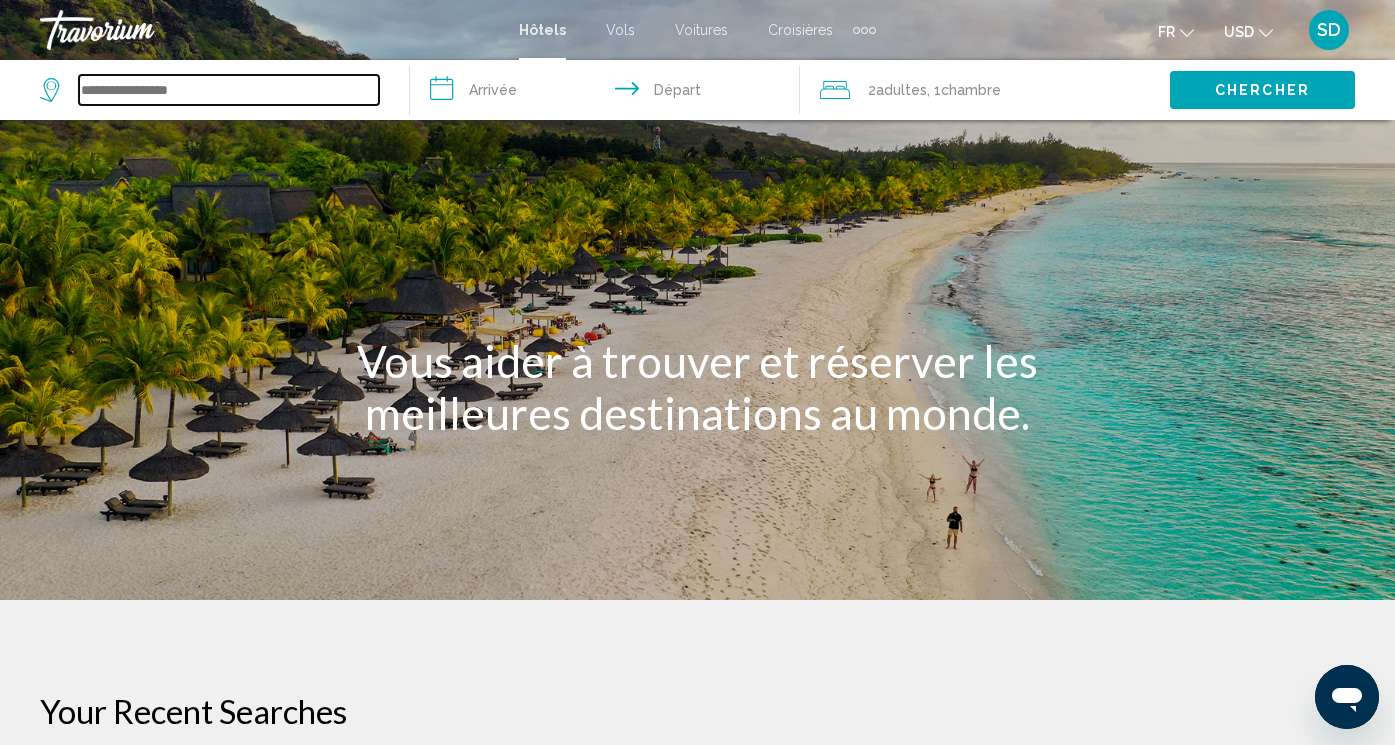 click at bounding box center (229, 90) 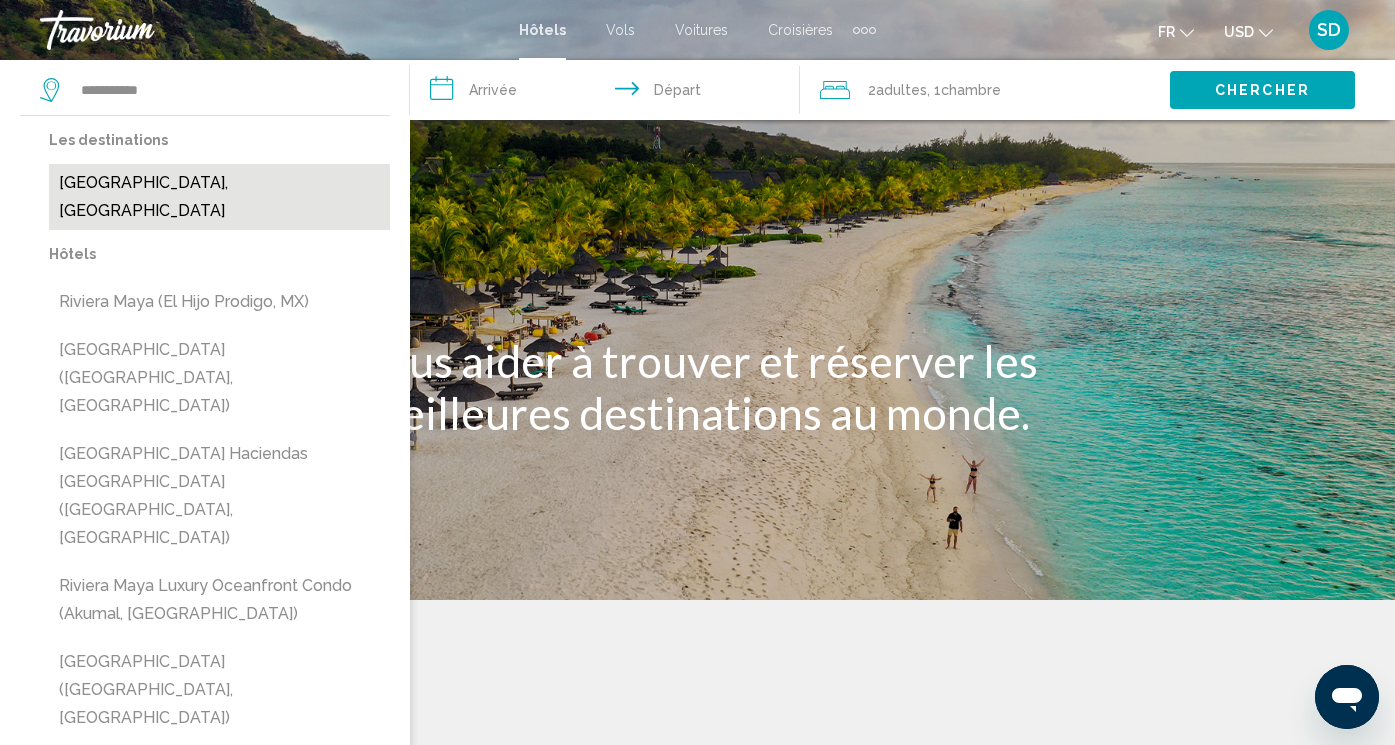 click on "[GEOGRAPHIC_DATA], [GEOGRAPHIC_DATA]" at bounding box center [219, 197] 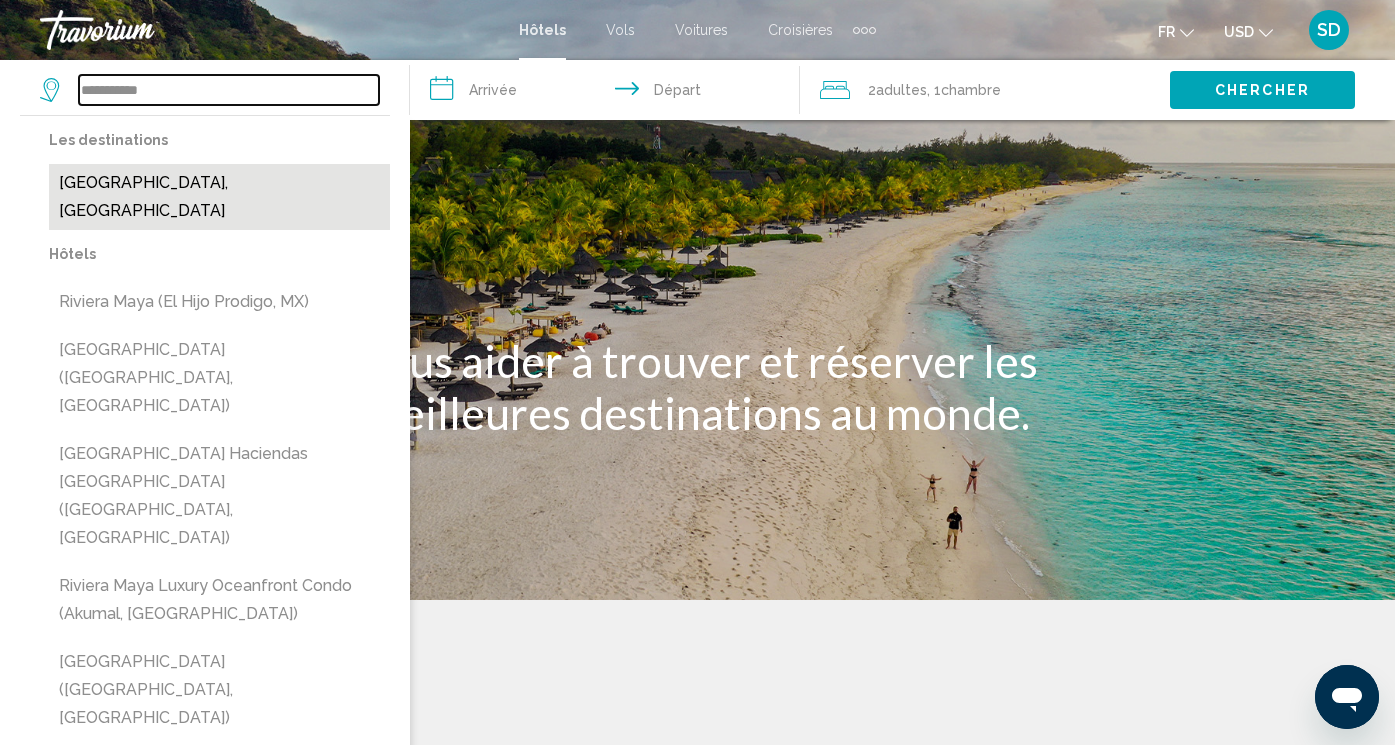 type on "**********" 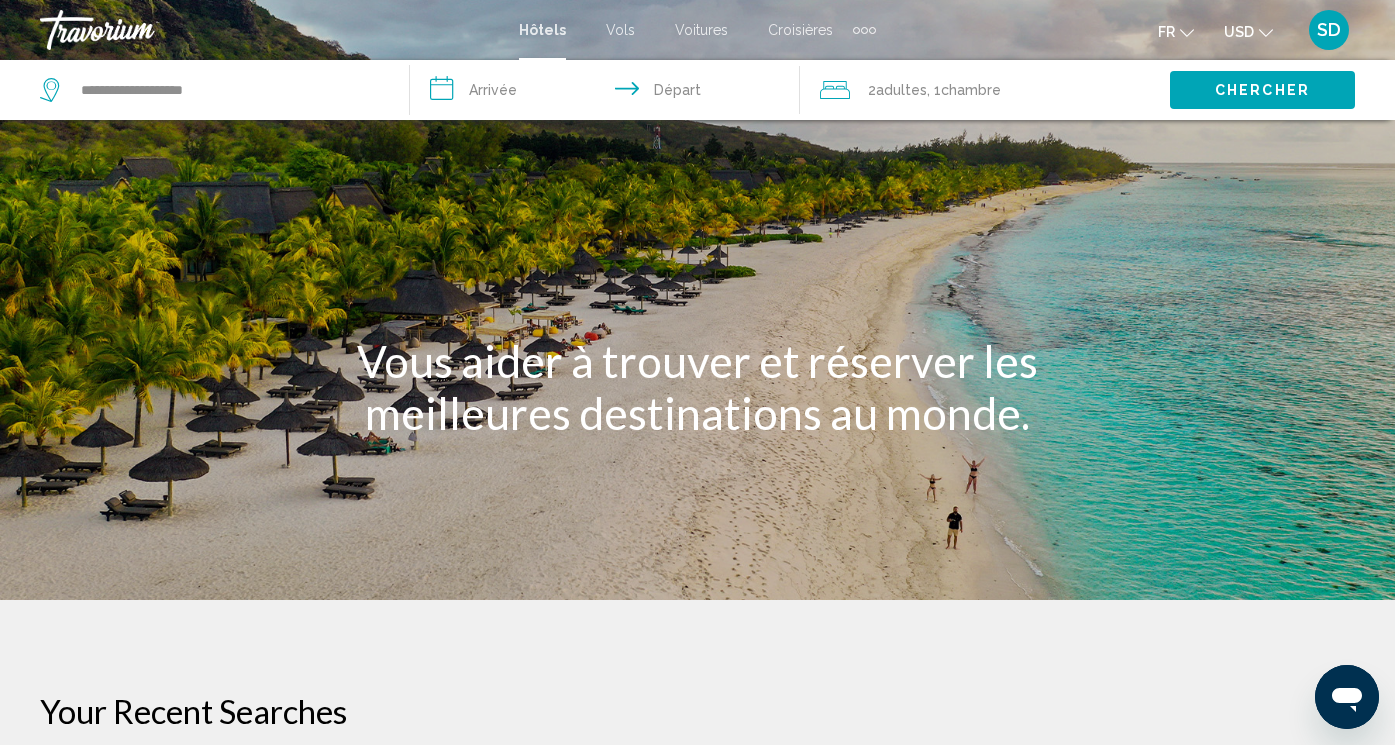 click on "**********" at bounding box center (609, 93) 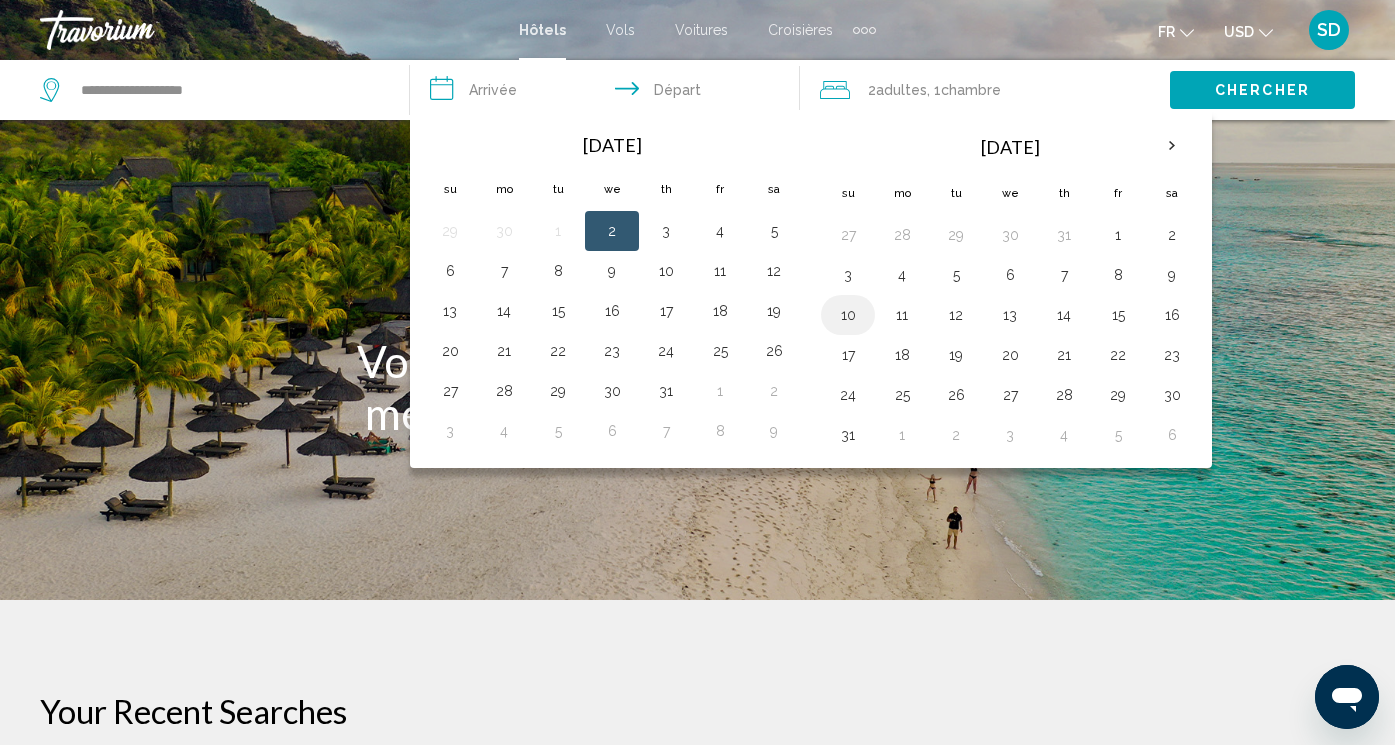 click on "10" at bounding box center [848, 315] 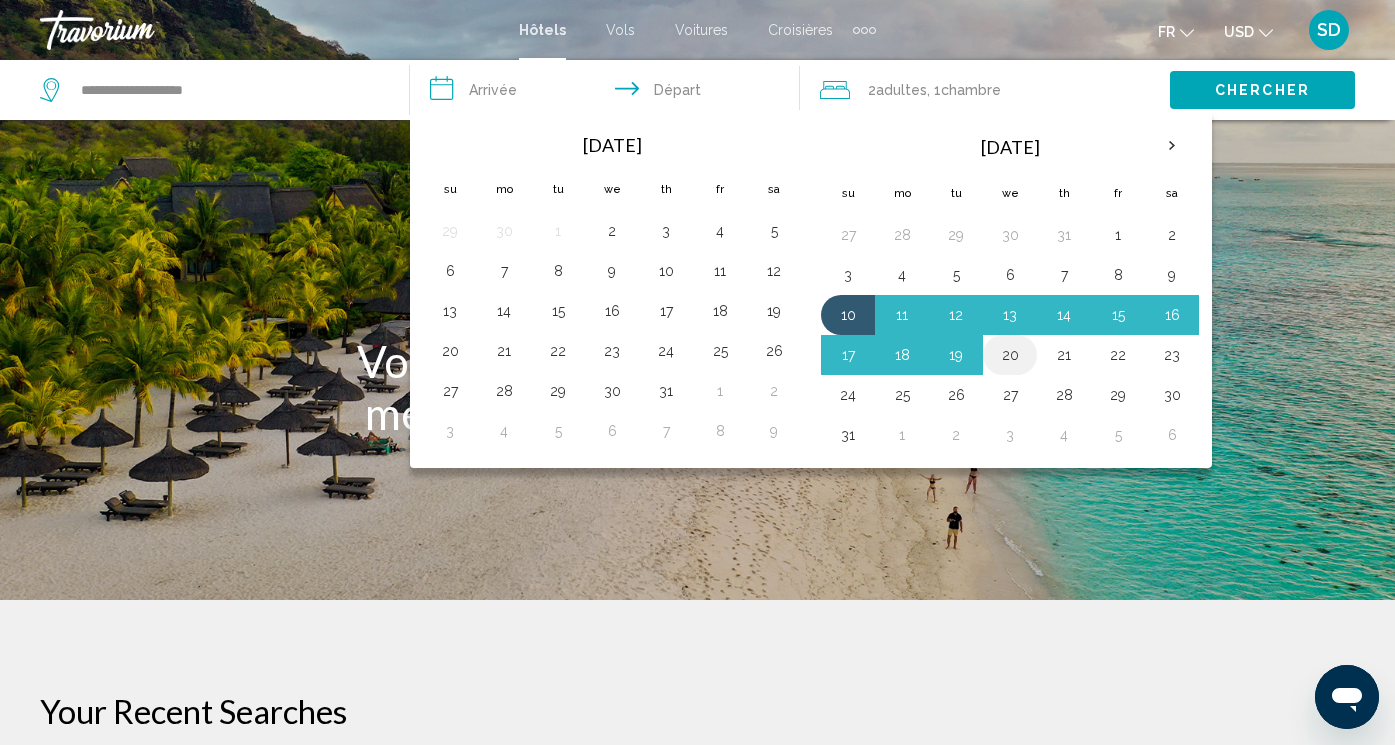 click on "20" at bounding box center (1010, 355) 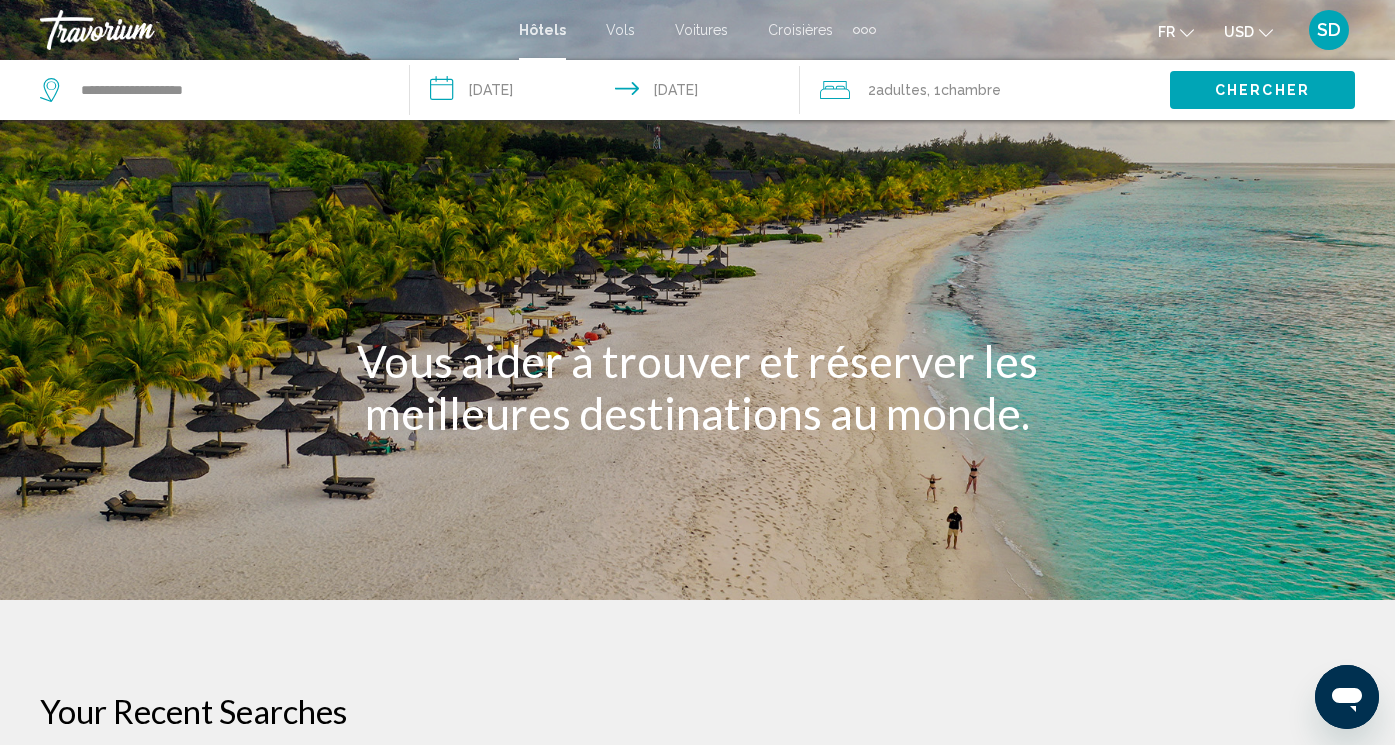 click 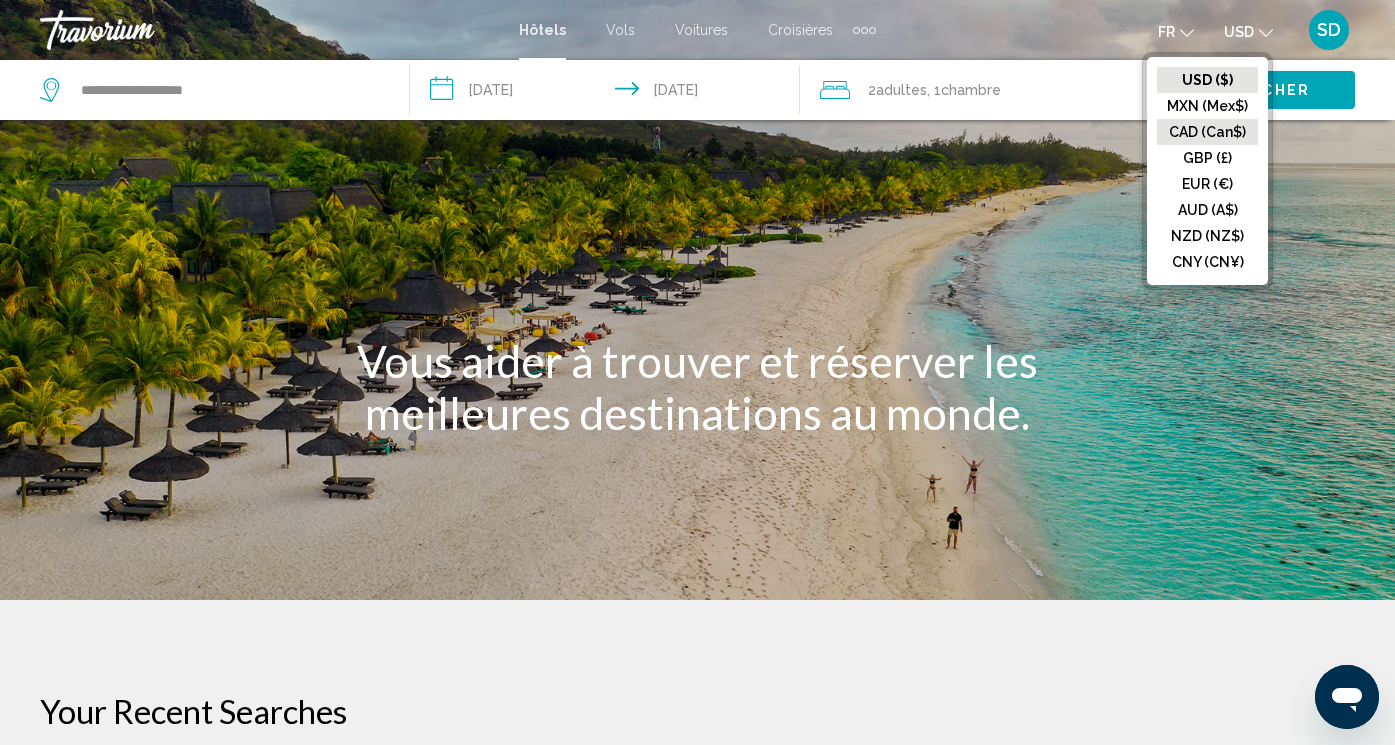click on "CAD (Can$)" 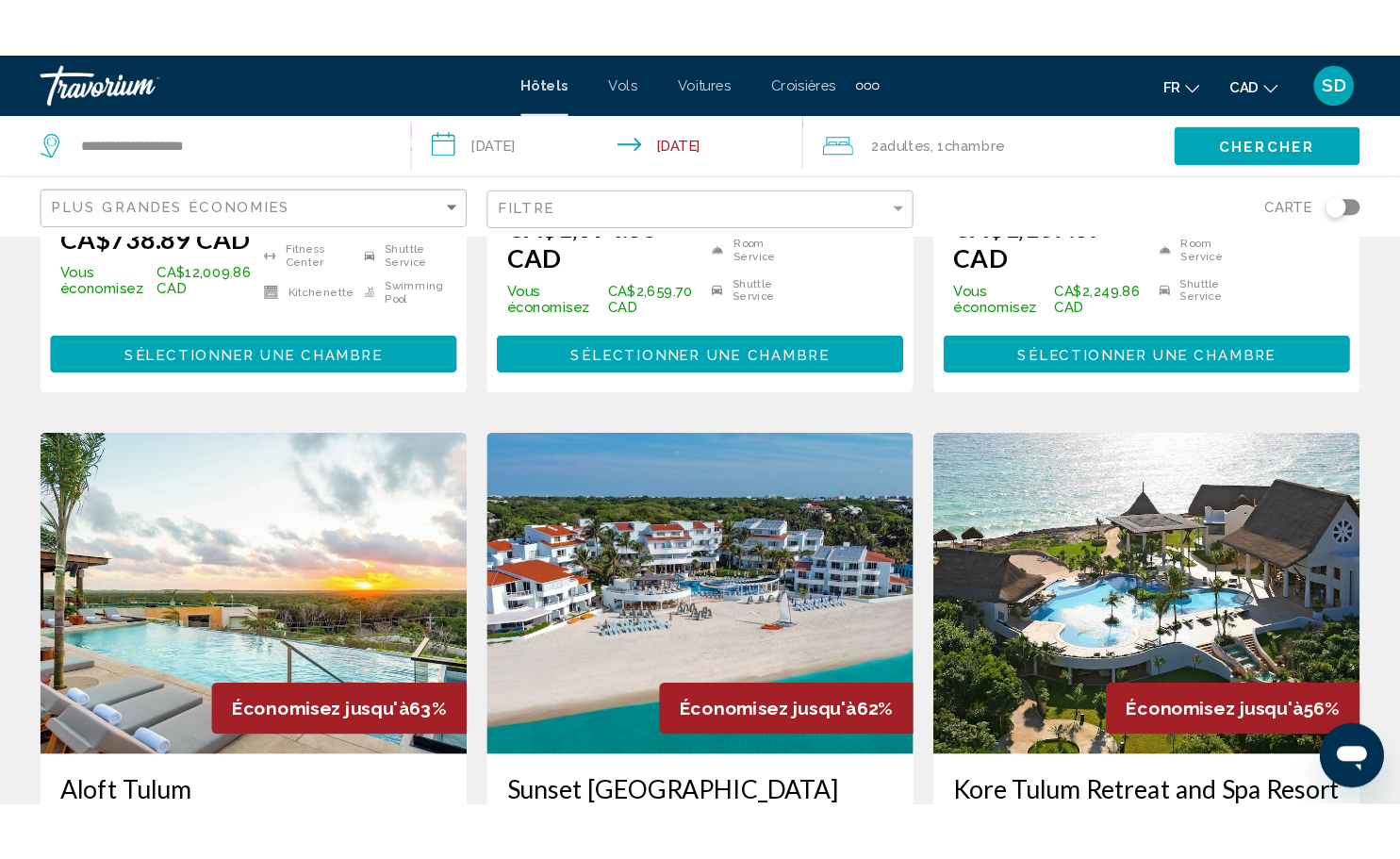 scroll, scrollTop: 678, scrollLeft: 0, axis: vertical 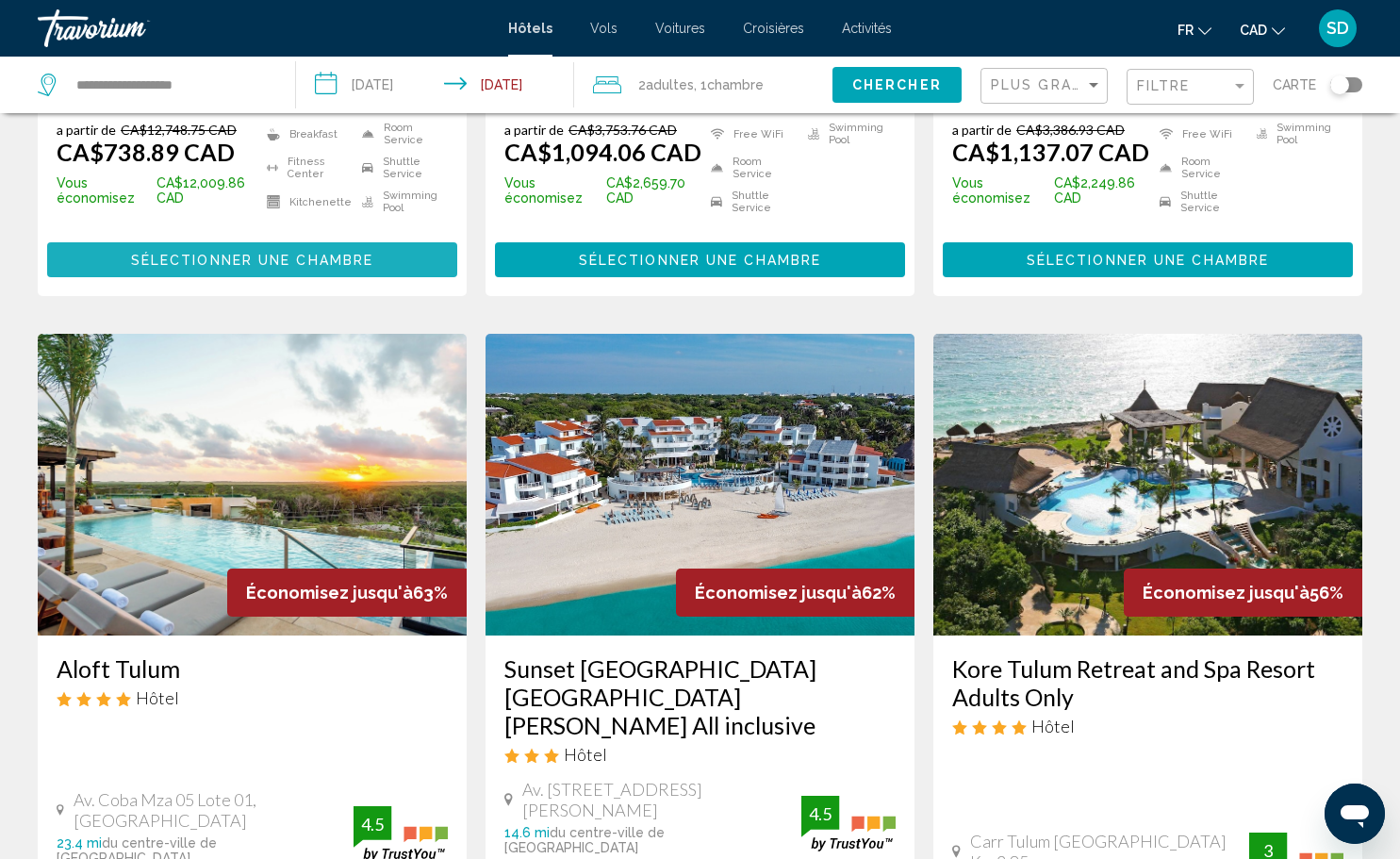 click on "Sélectionner une chambre" at bounding box center (252, 260) 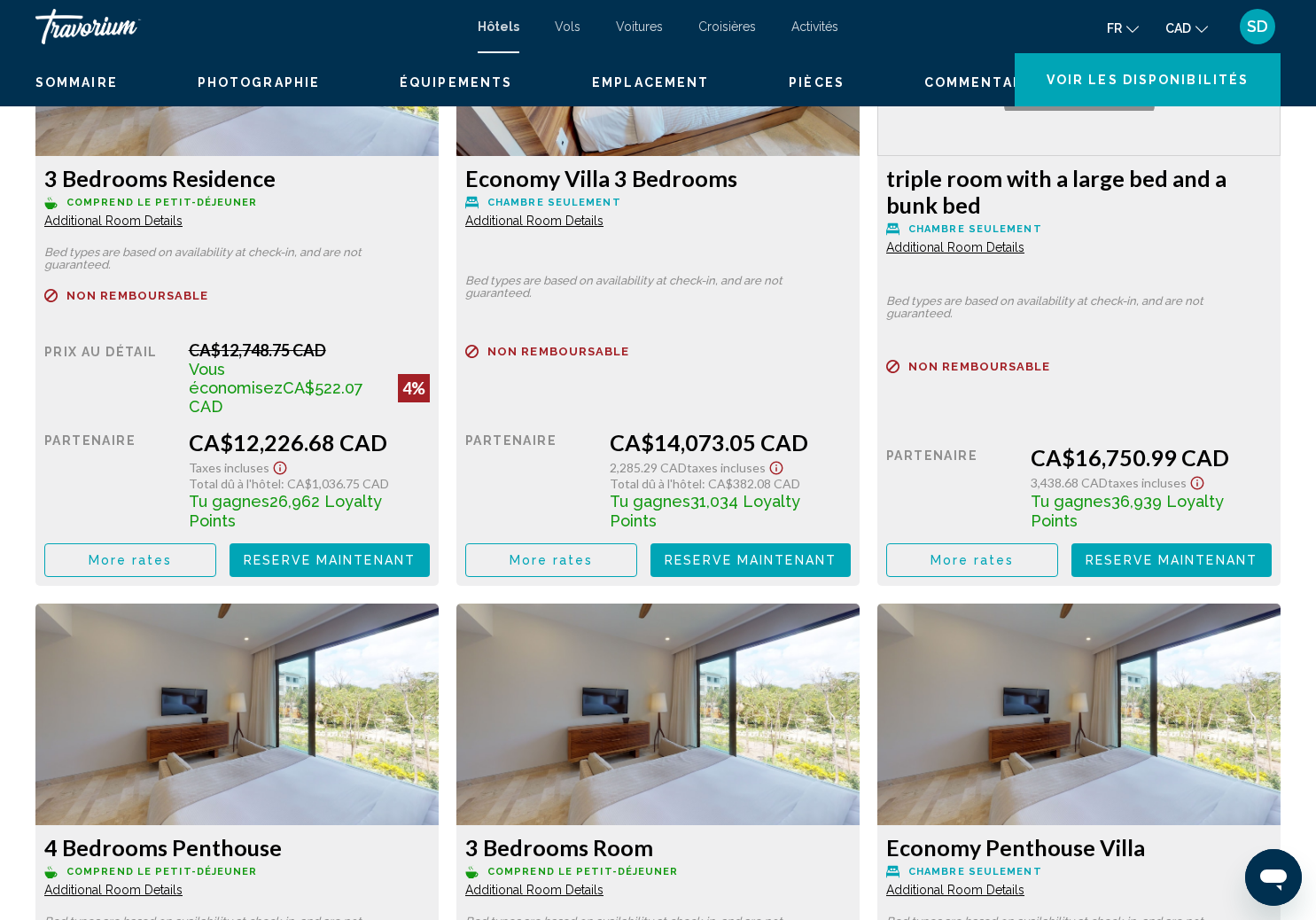 scroll, scrollTop: 2324, scrollLeft: 0, axis: vertical 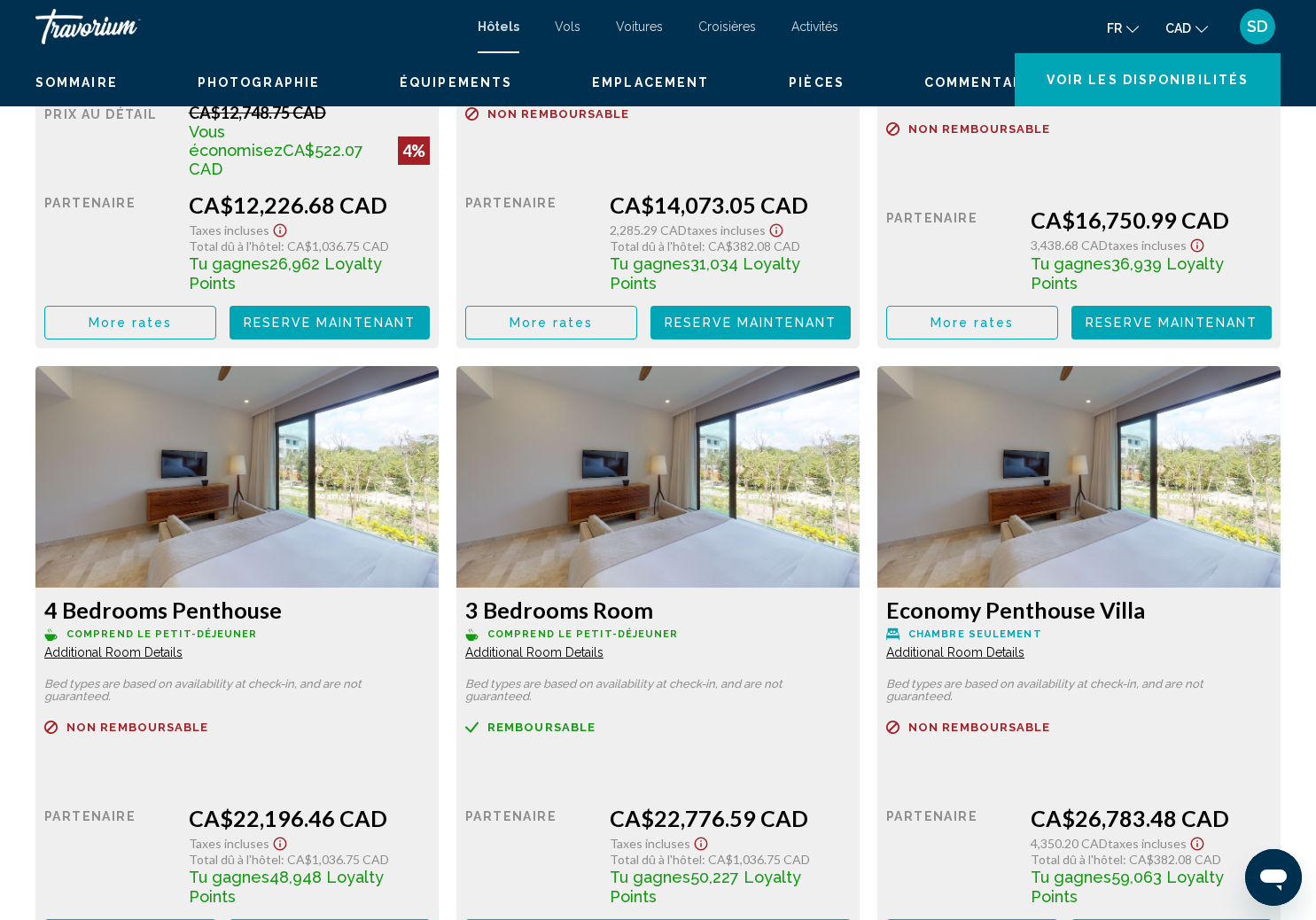 click on "3 Bedrooms [GEOGRAPHIC_DATA]
Chambre seulement Additional Room Details Bed types are based on availability at check-in, and are not guaranteed.
Remboursable
Non remboursable
Non remboursable     Prix au détail  CA$12,748.75 CAD  Vous économisez  CA$11,999.73 CAD  94%  quand vous échangez    Partenaire  CA$749.02 CAD  Taxes incluses
Total dû à l'hôtel : CA$955.21 CAD  Tu gagnes  1,652 Loyalty Points  More rates Reserve maintenant Plus disponible" at bounding box center (237, -526) 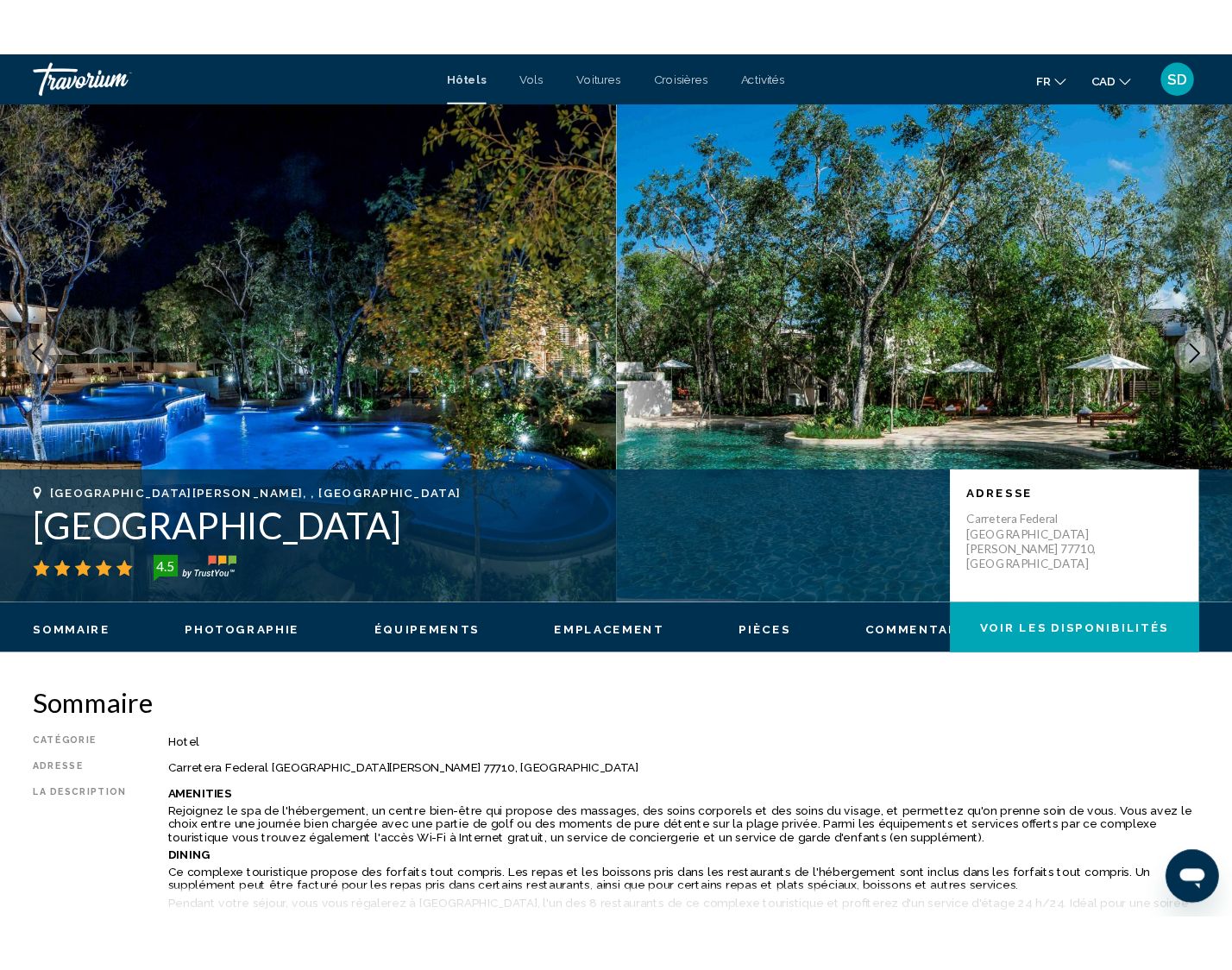 scroll, scrollTop: 320, scrollLeft: 0, axis: vertical 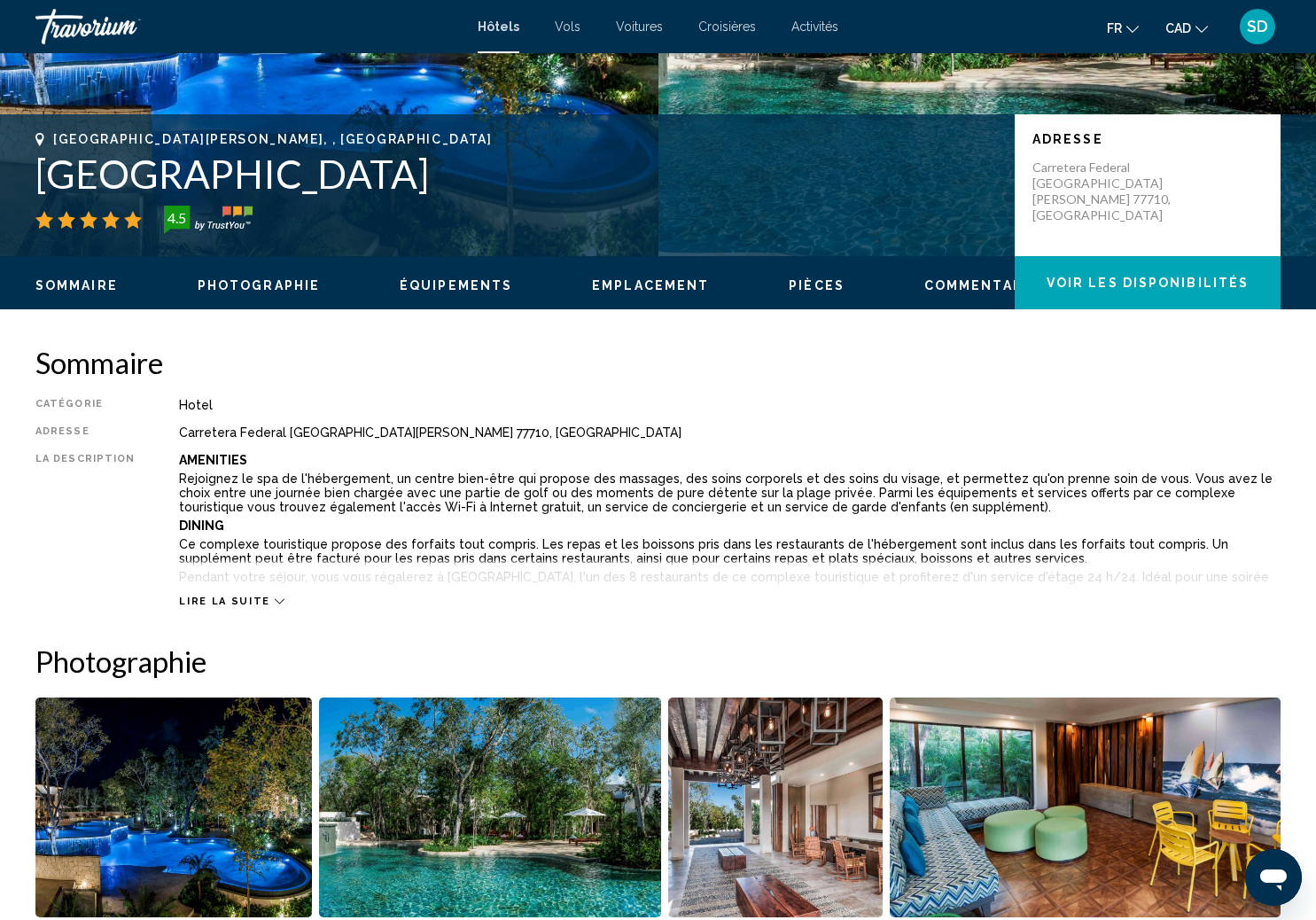 drag, startPoint x: 25, startPoint y: 378, endPoint x: 640, endPoint y: 393, distance: 615.1829 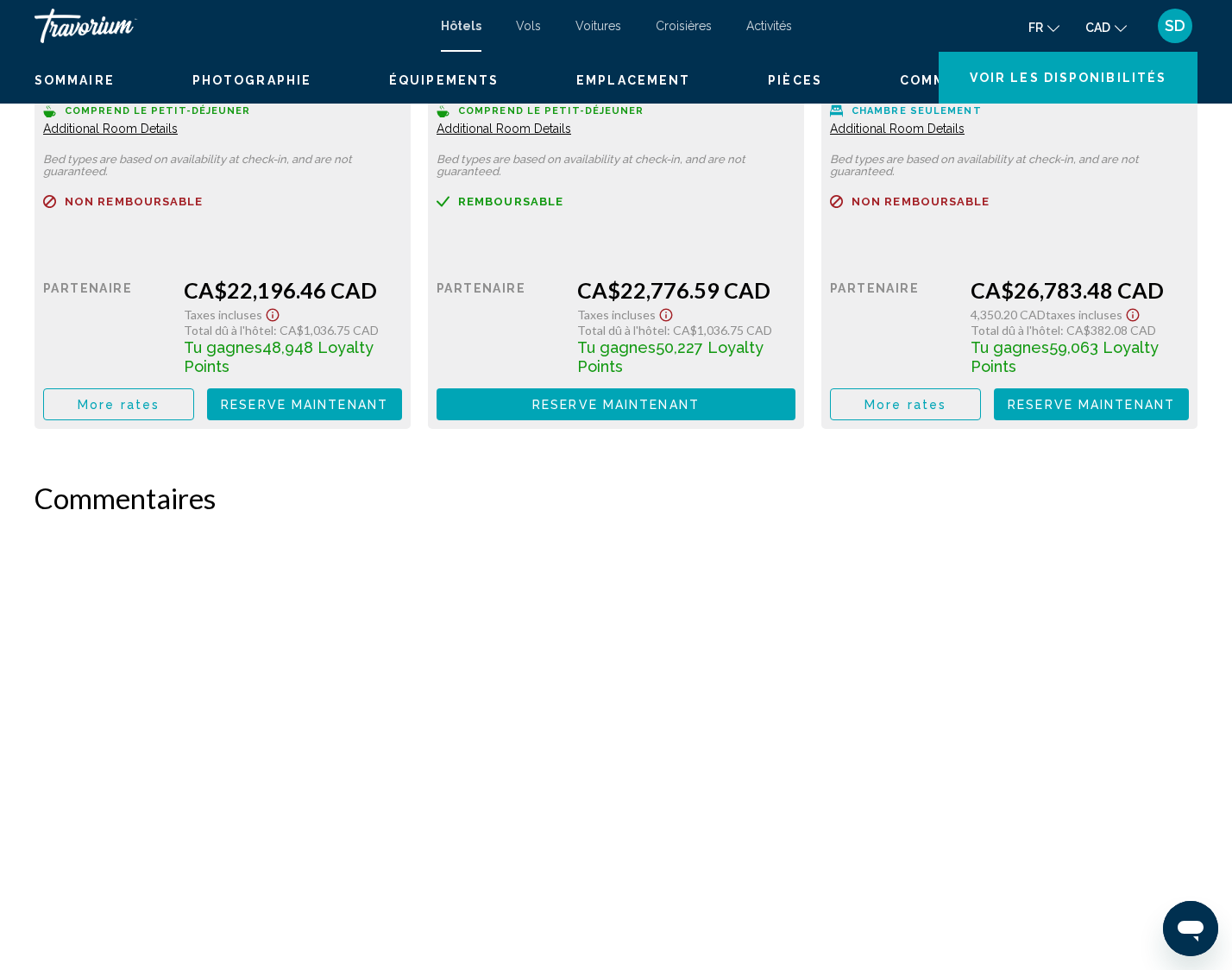 scroll, scrollTop: 3511, scrollLeft: 0, axis: vertical 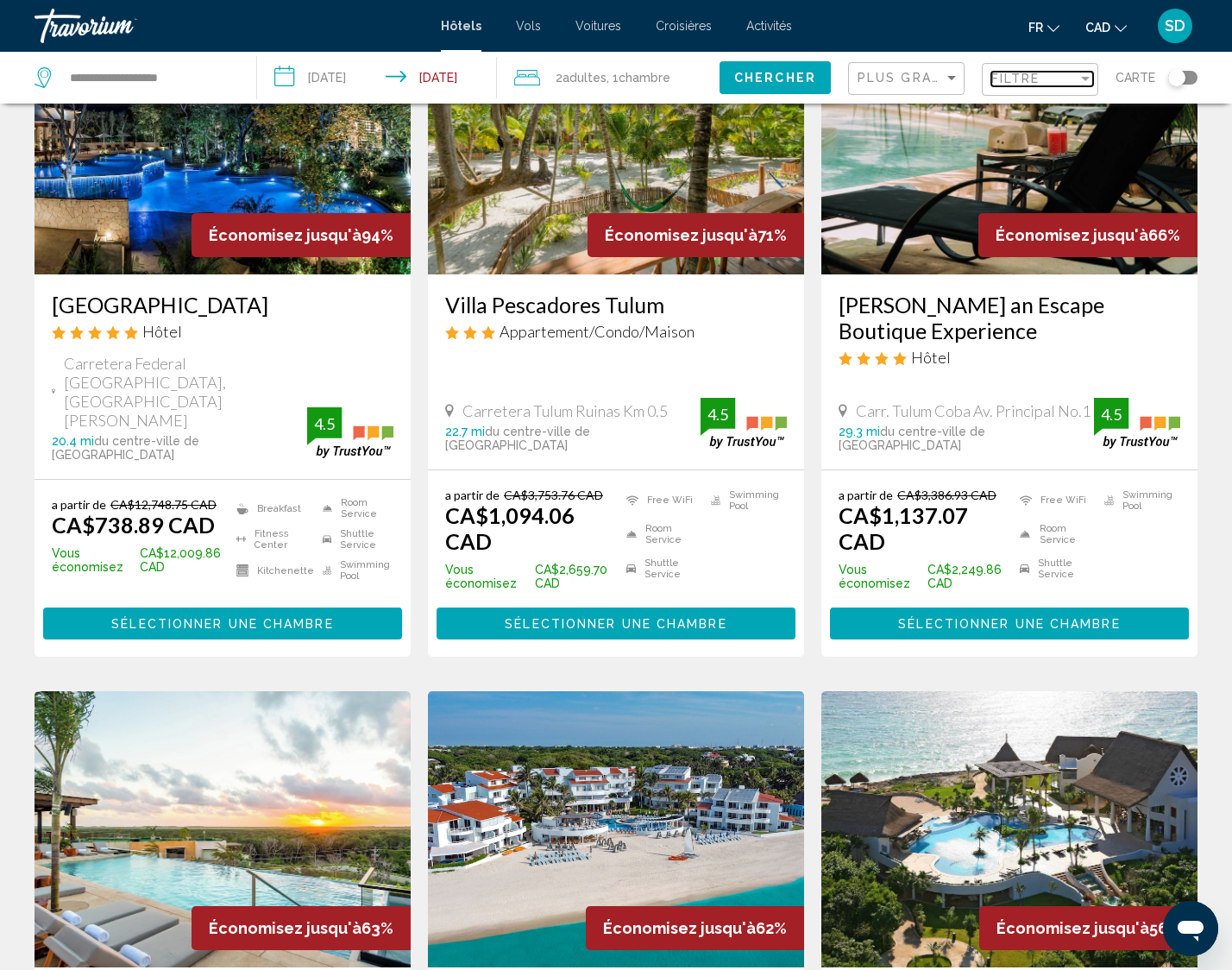 click at bounding box center [1085, 79] 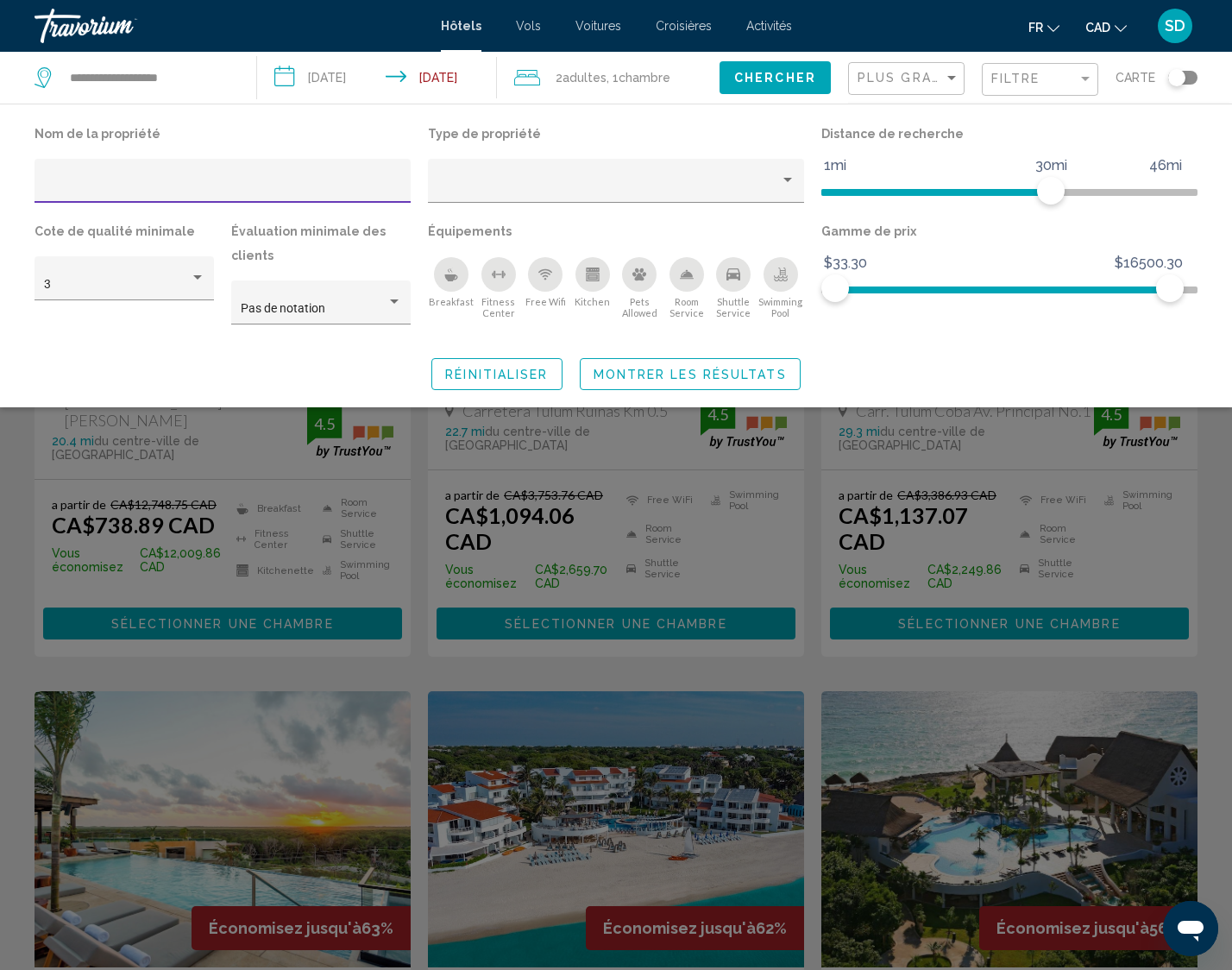 click 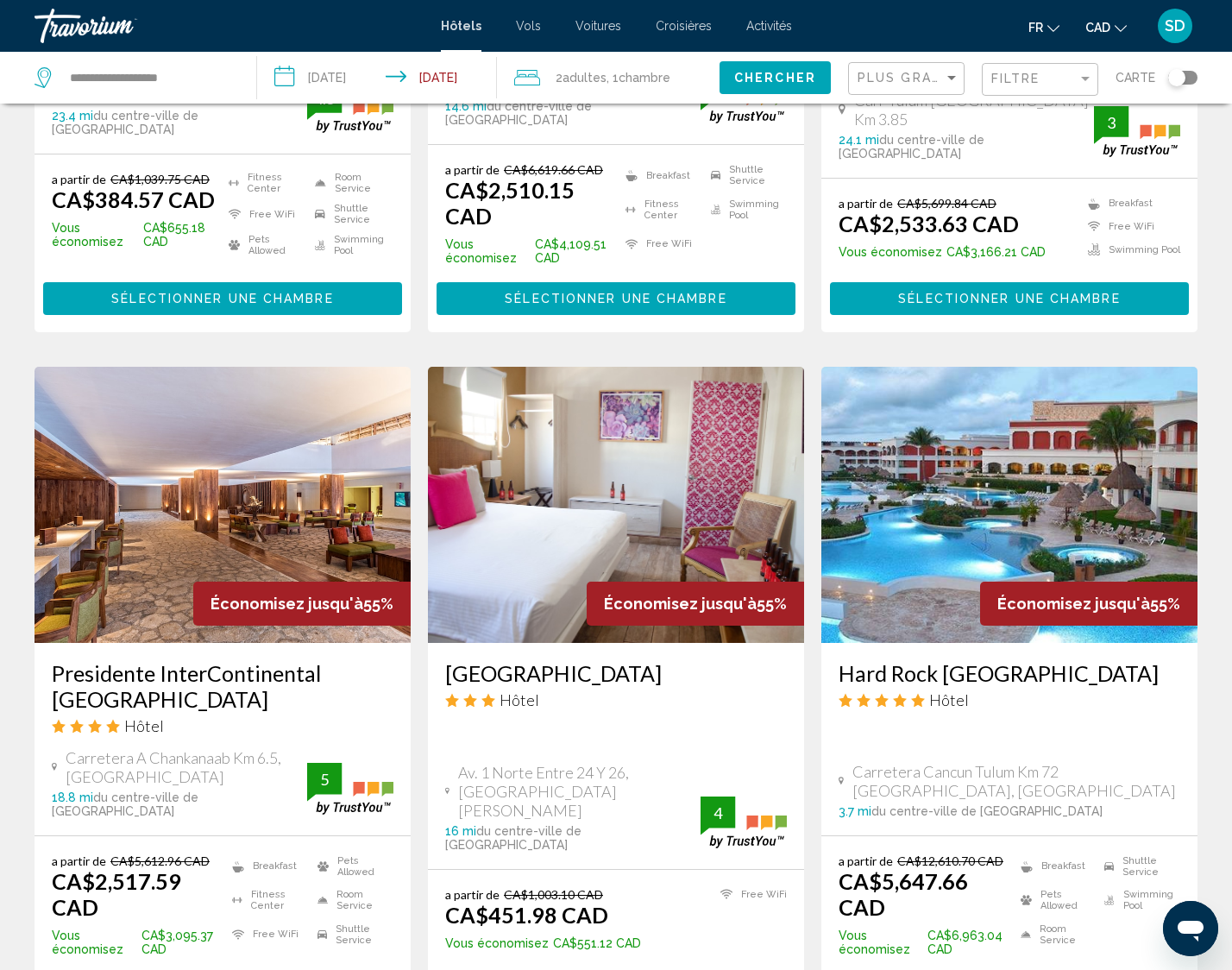 scroll, scrollTop: 1232, scrollLeft: 0, axis: vertical 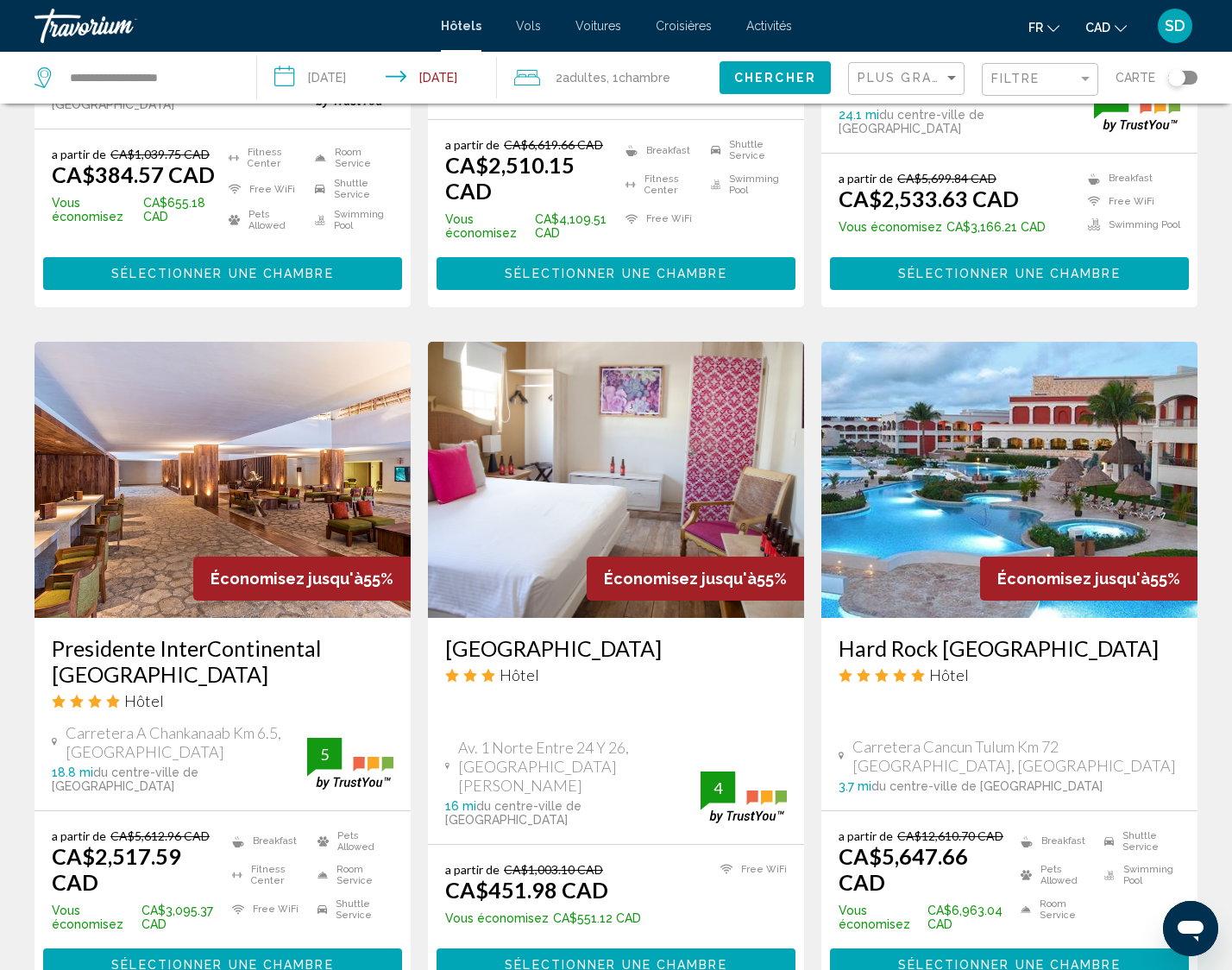 click on "Sélectionner une chambre" at bounding box center [615, 274] 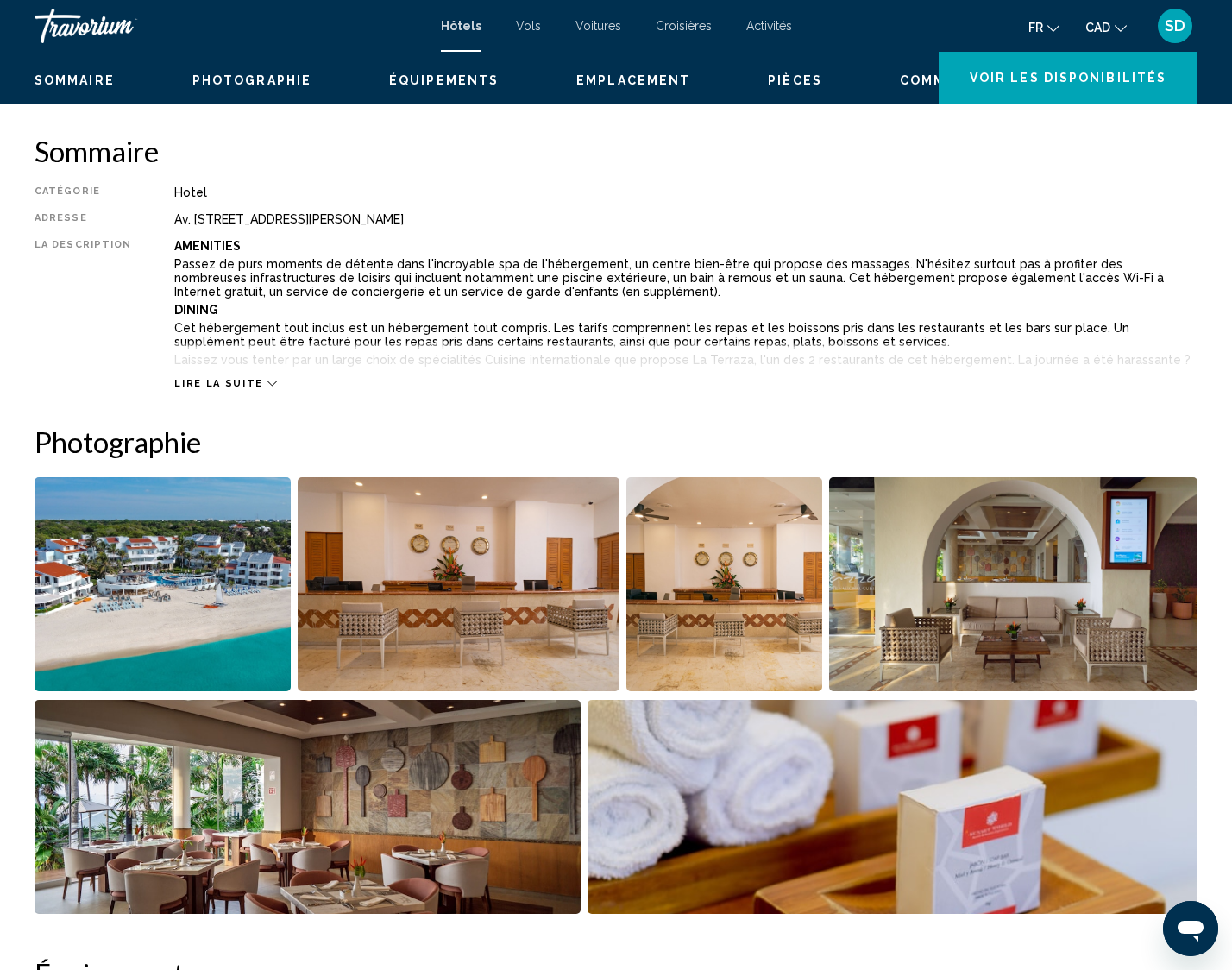 scroll, scrollTop: 0, scrollLeft: 0, axis: both 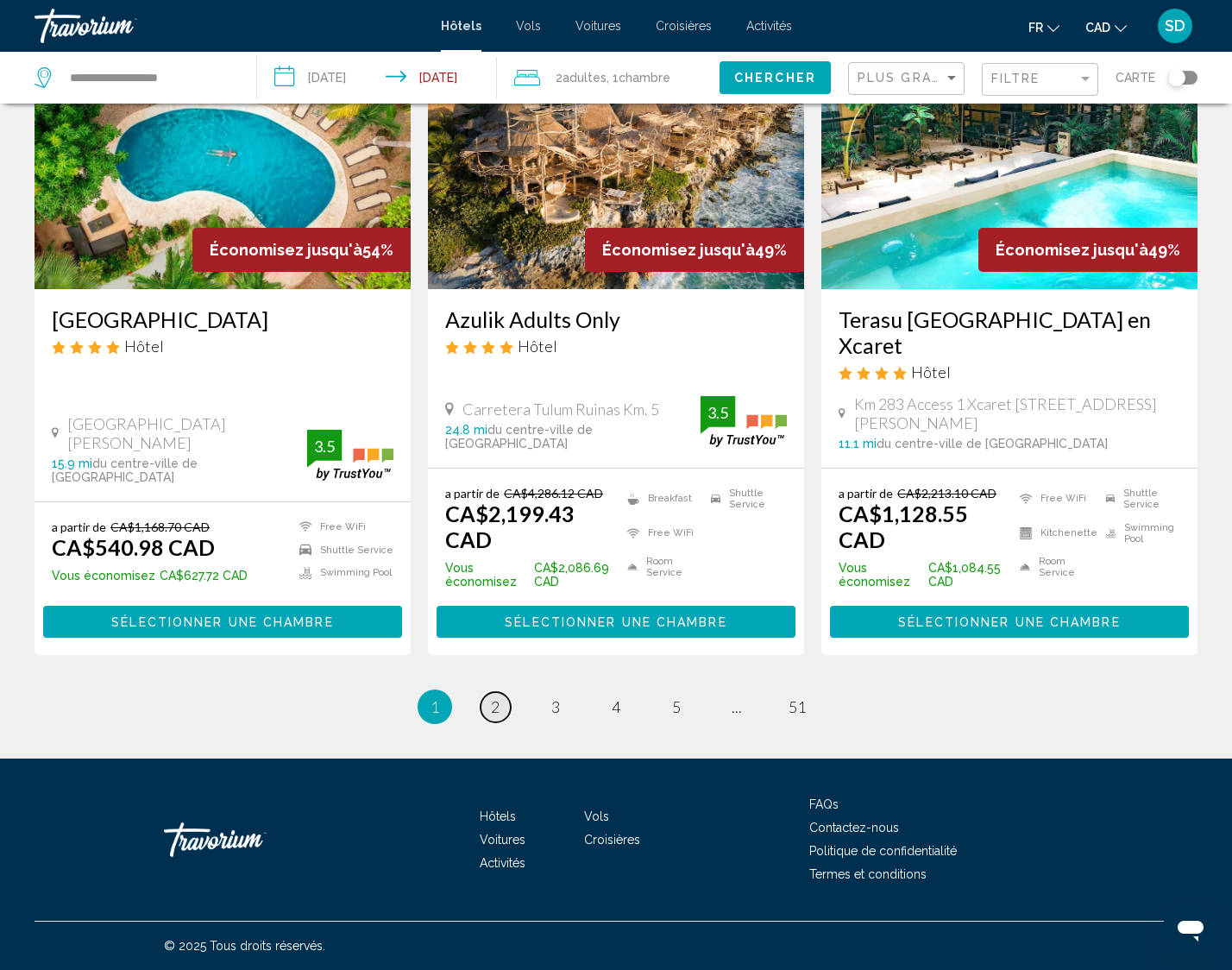 click on "page  2" at bounding box center [495, 707] 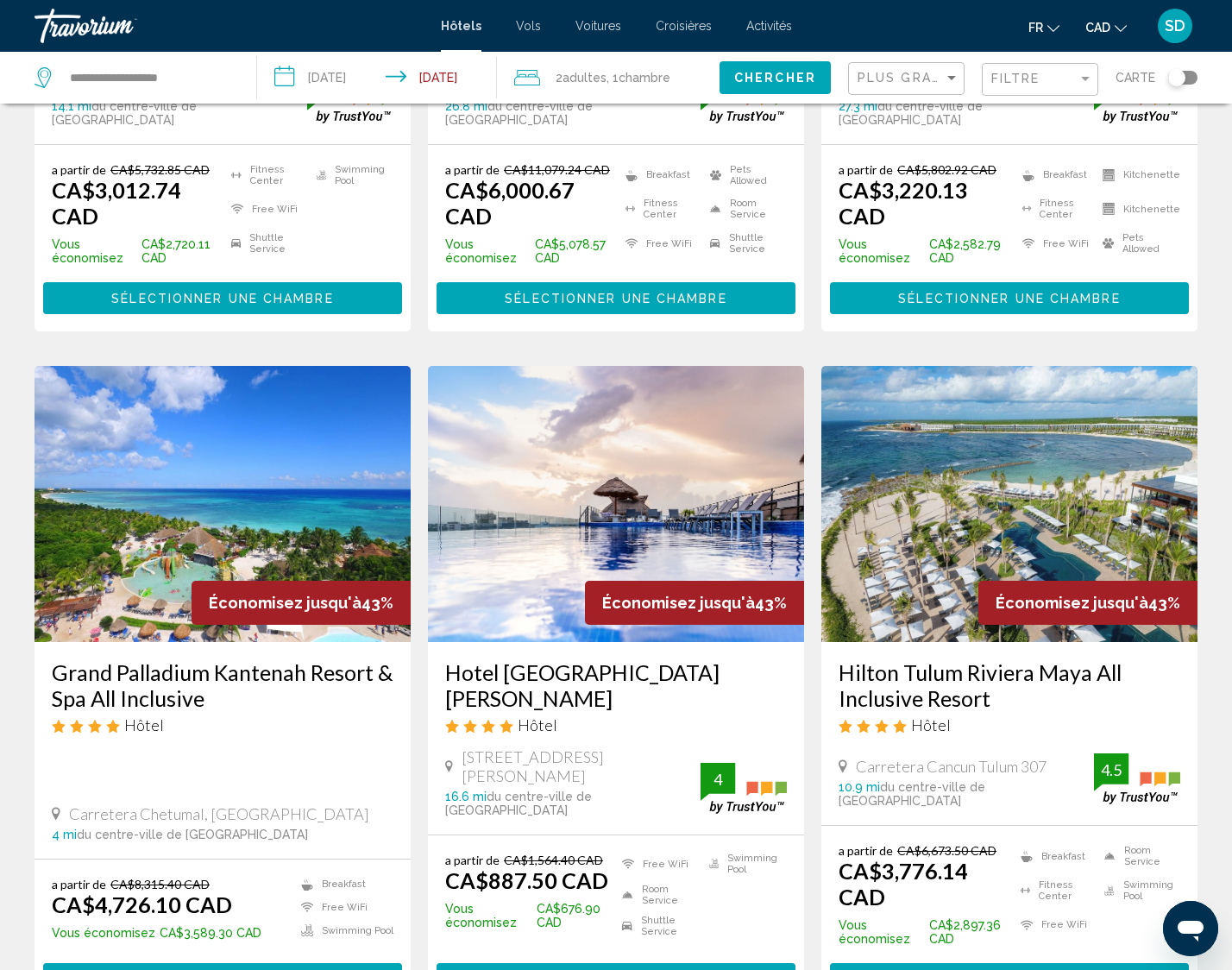 scroll, scrollTop: 0, scrollLeft: 0, axis: both 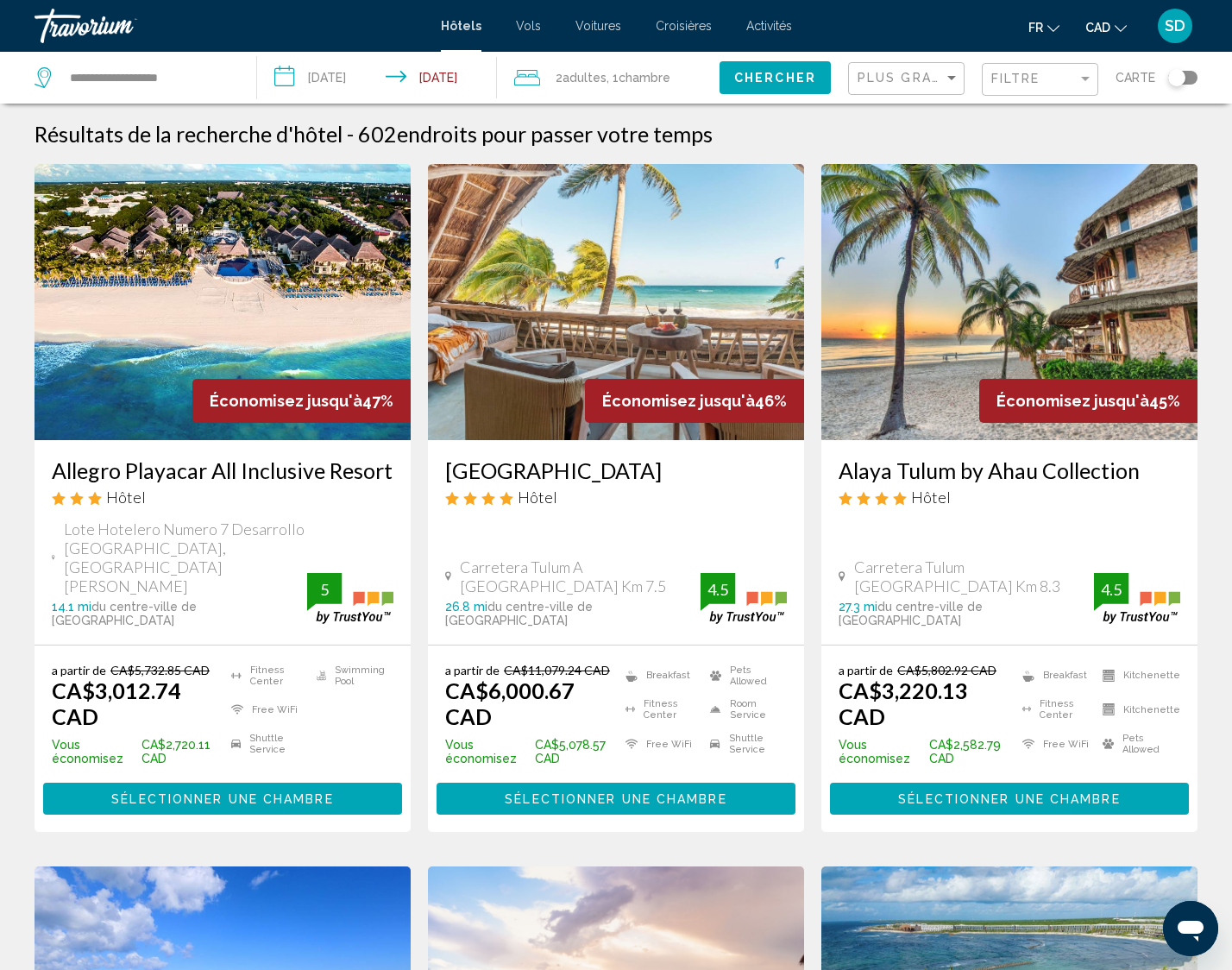 click on "2  Adulte Adultes" 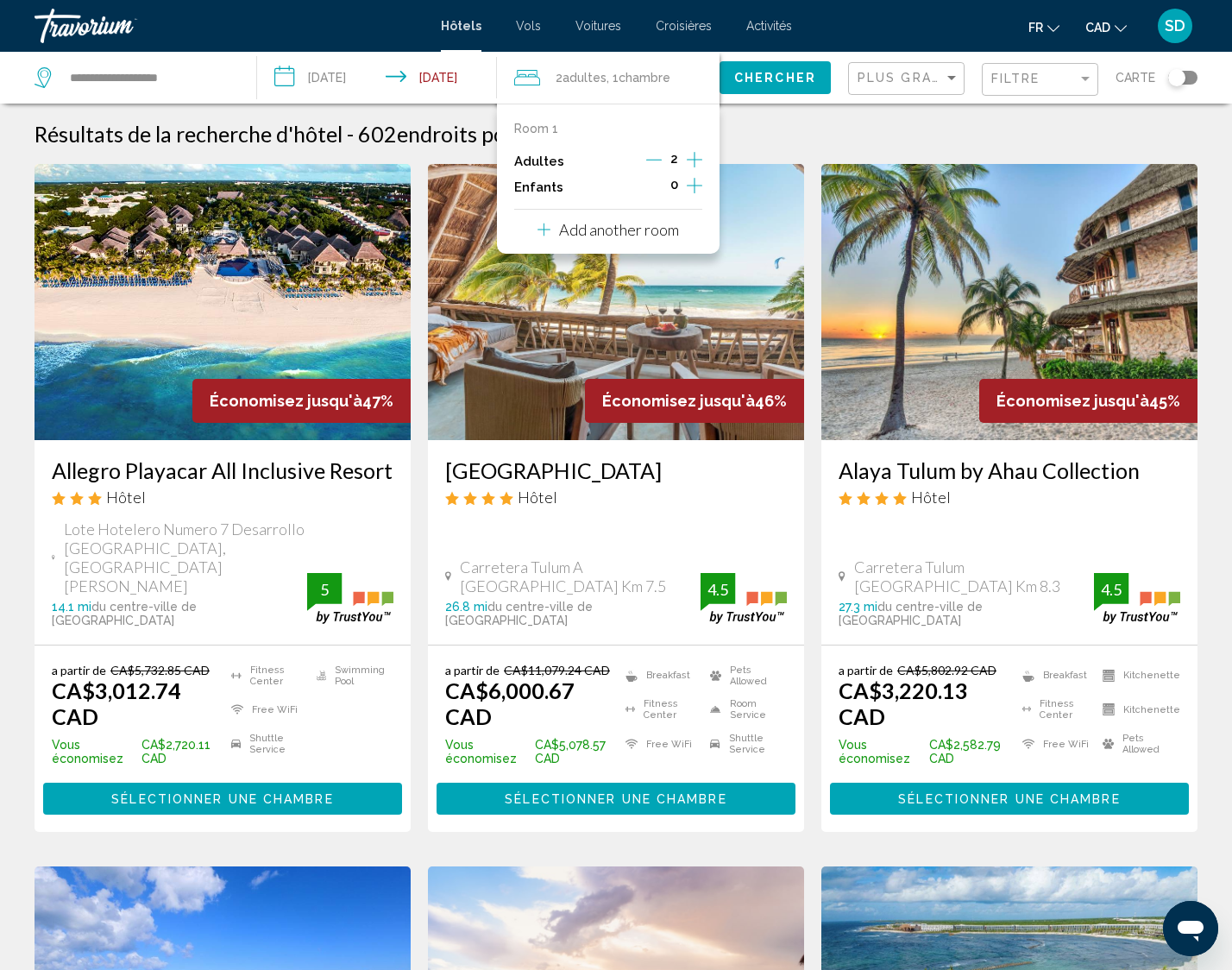click 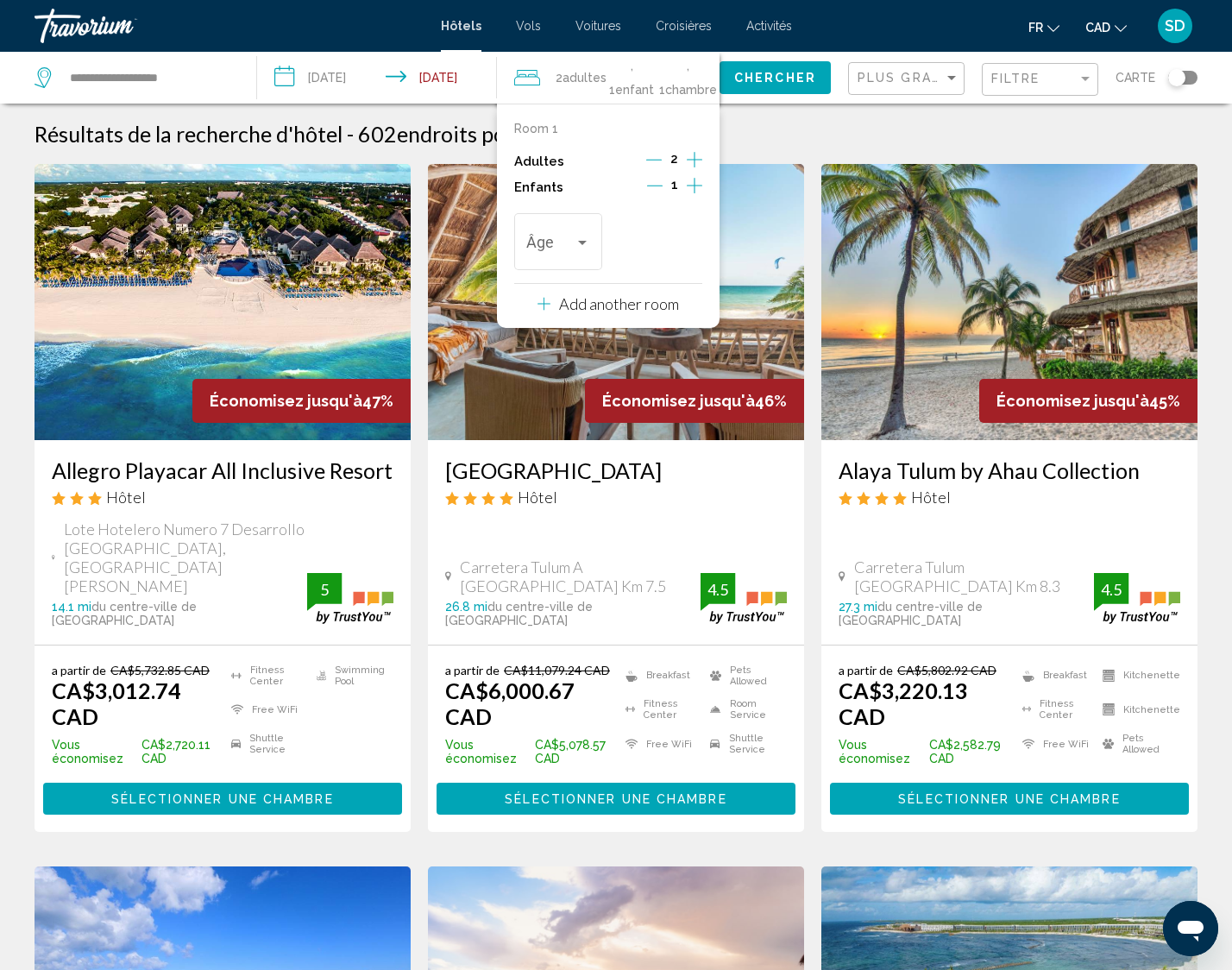 click 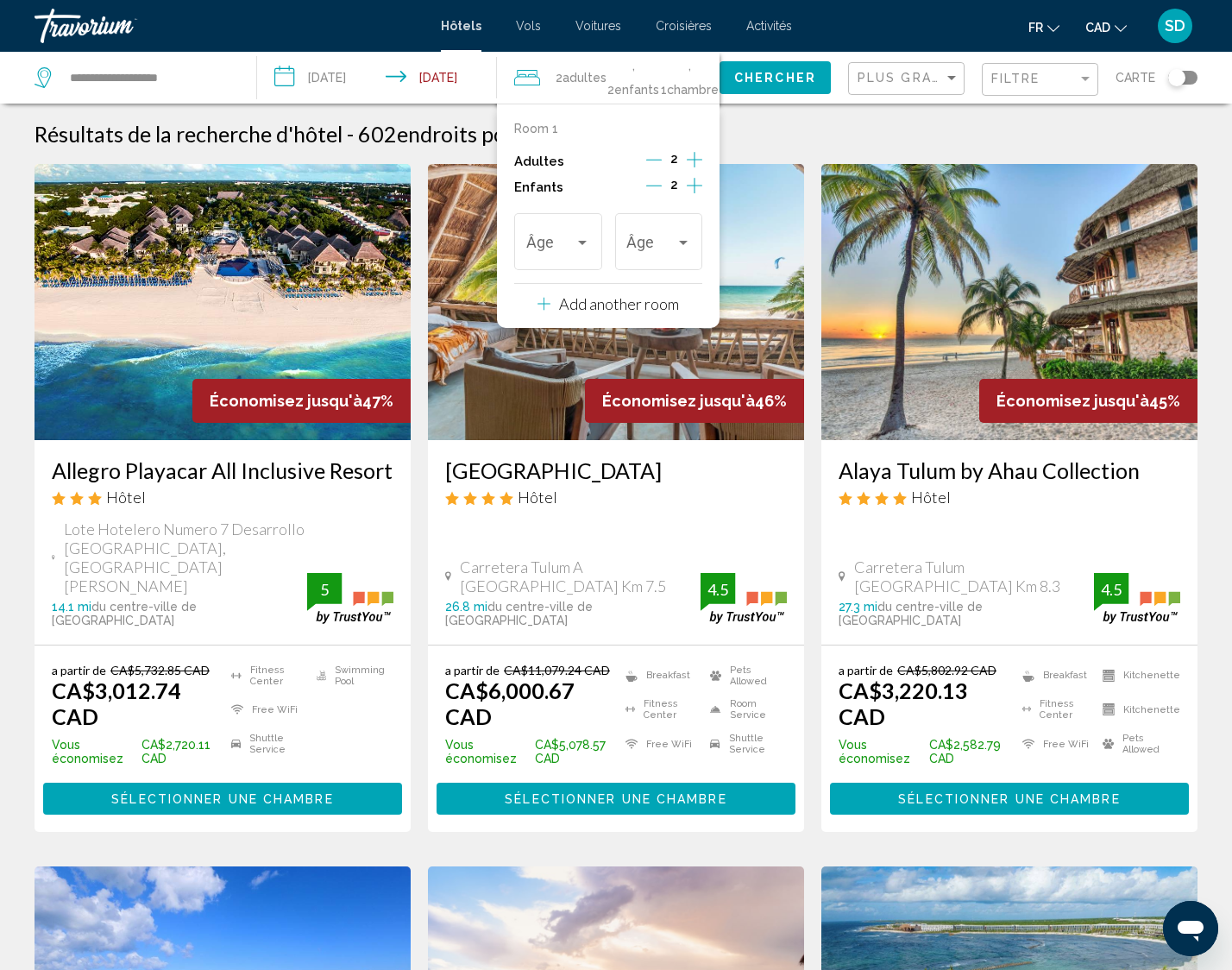 click 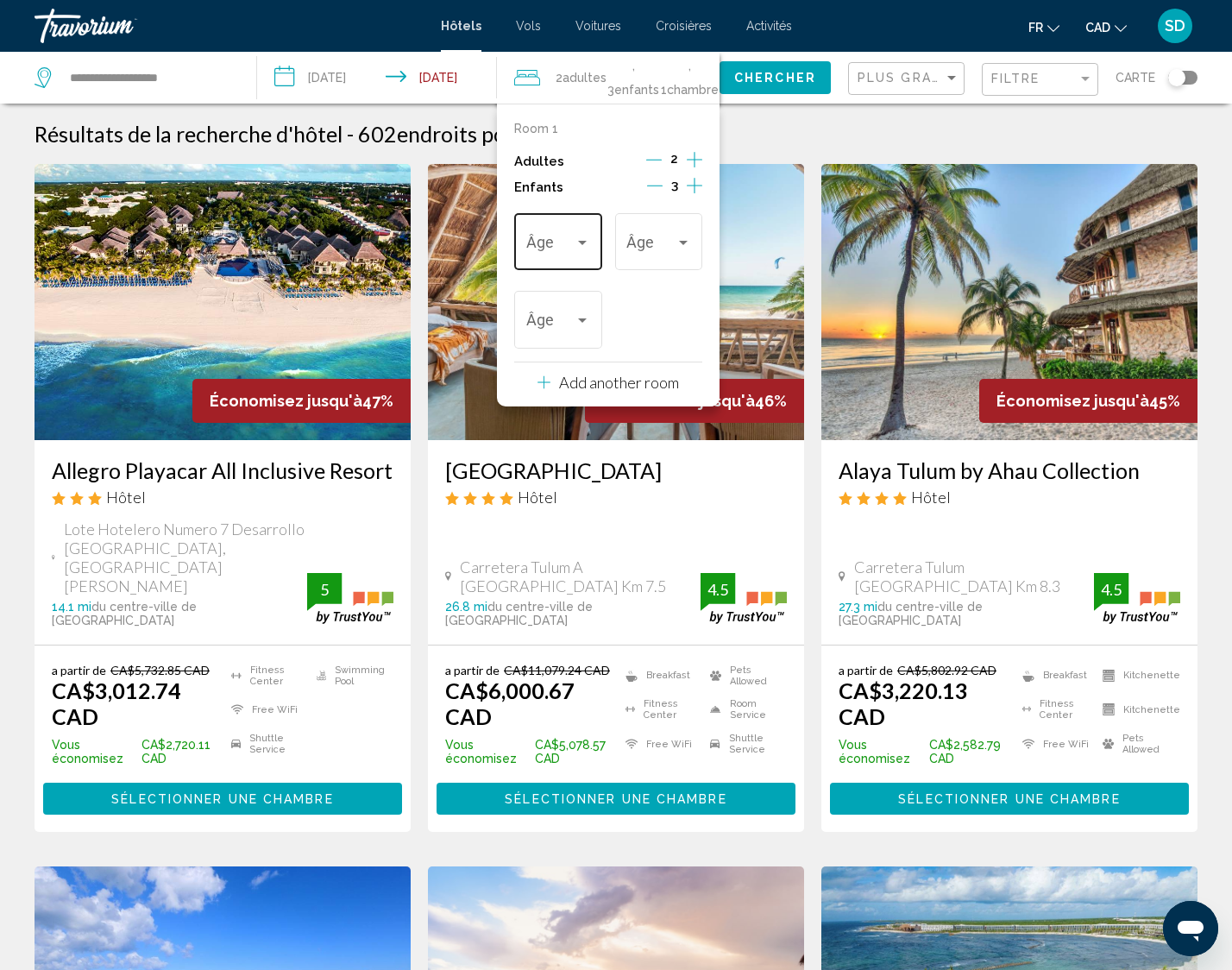click on "Âge" at bounding box center (558, 239) 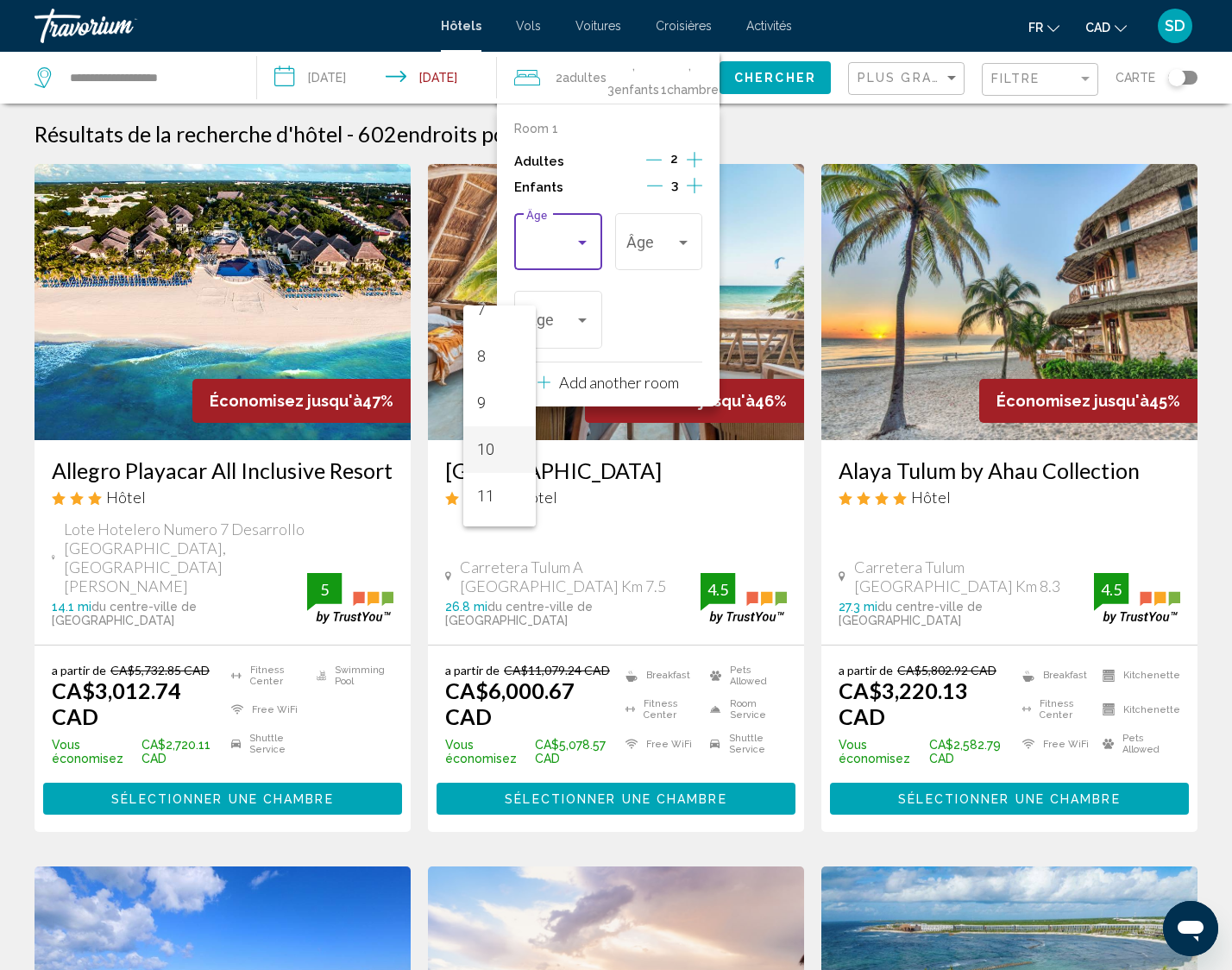 scroll, scrollTop: 518, scrollLeft: 0, axis: vertical 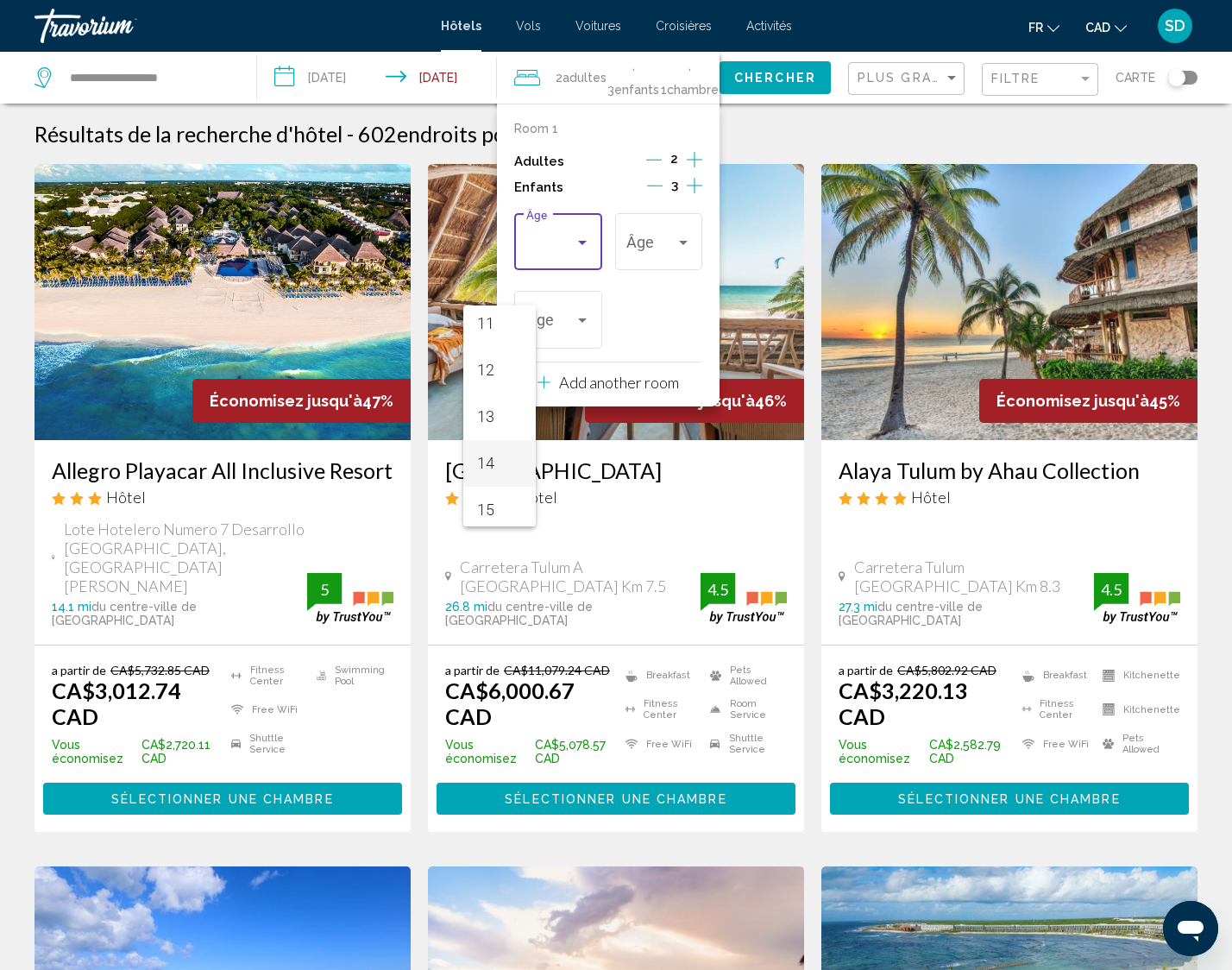 click on "14" at bounding box center (500, 463) 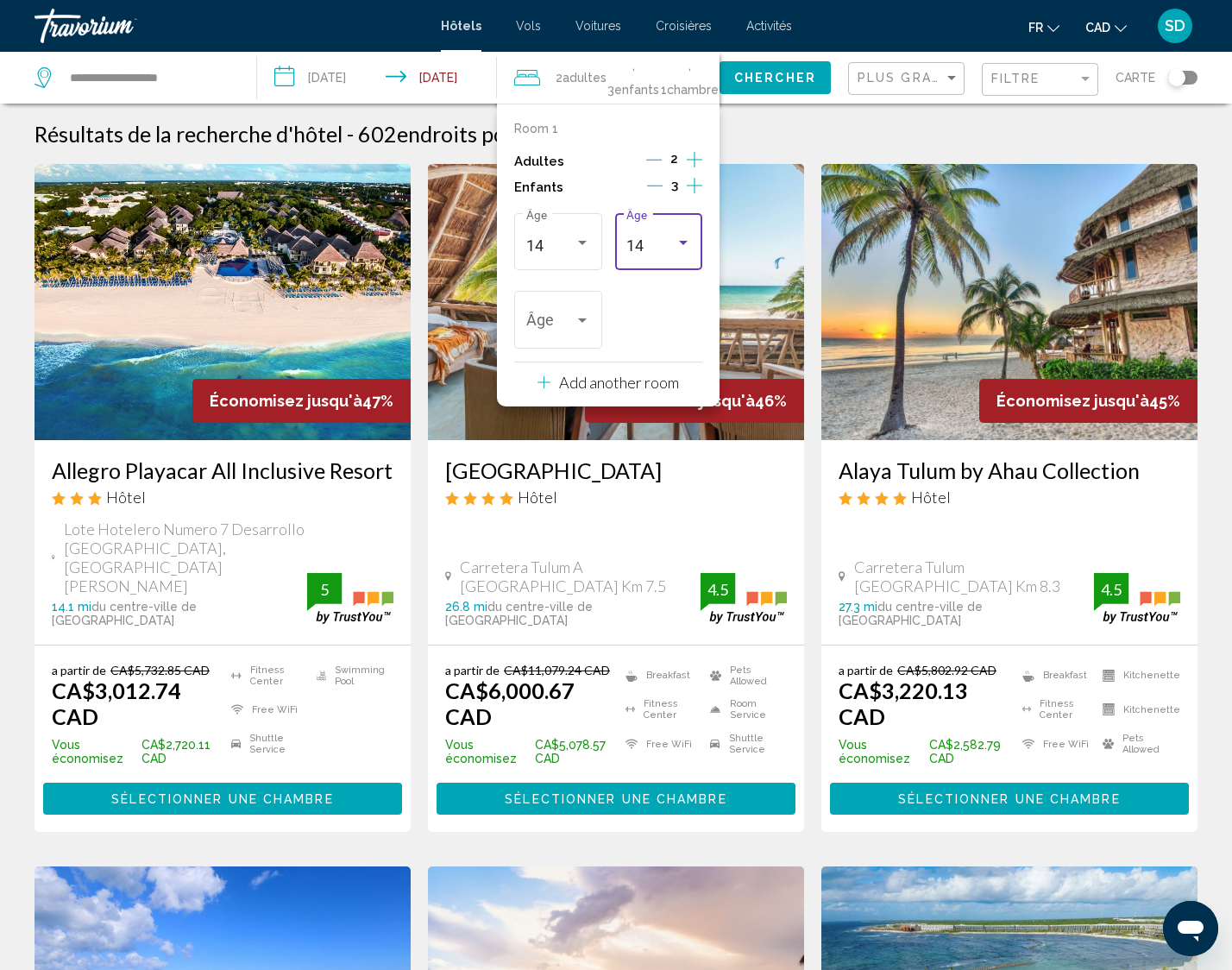 click at bounding box center [683, 243] 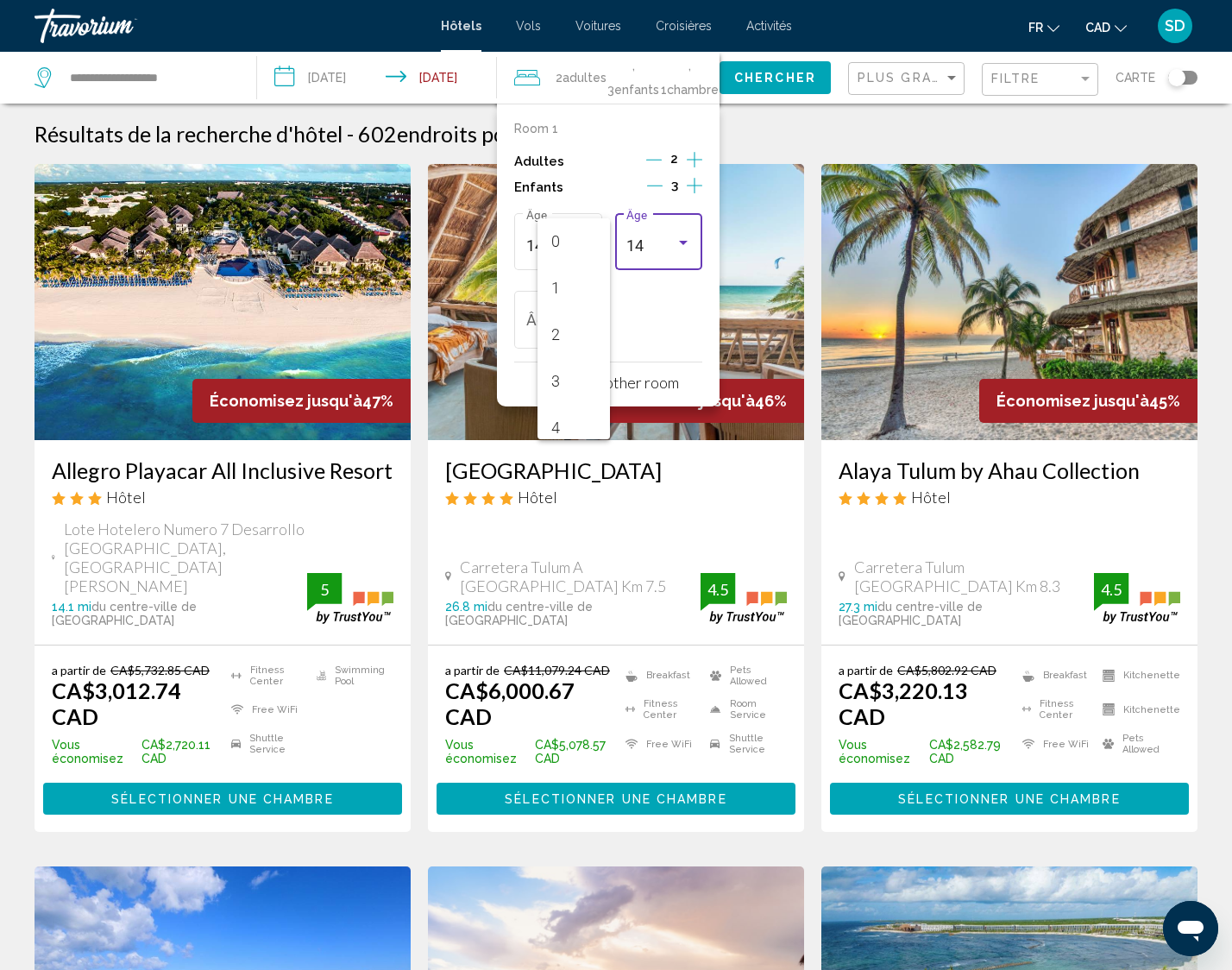 scroll, scrollTop: 565, scrollLeft: 0, axis: vertical 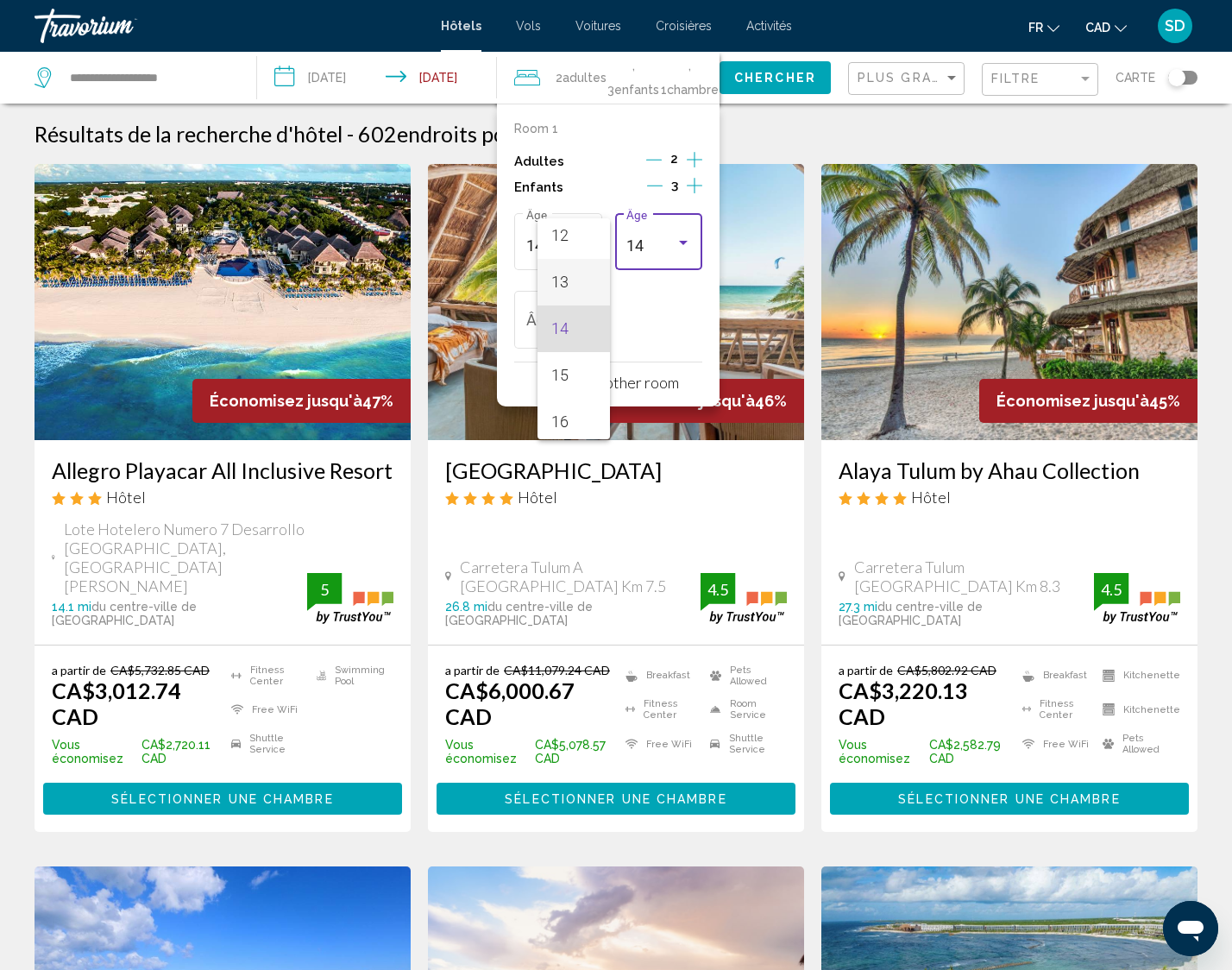 click on "13" at bounding box center [574, 282] 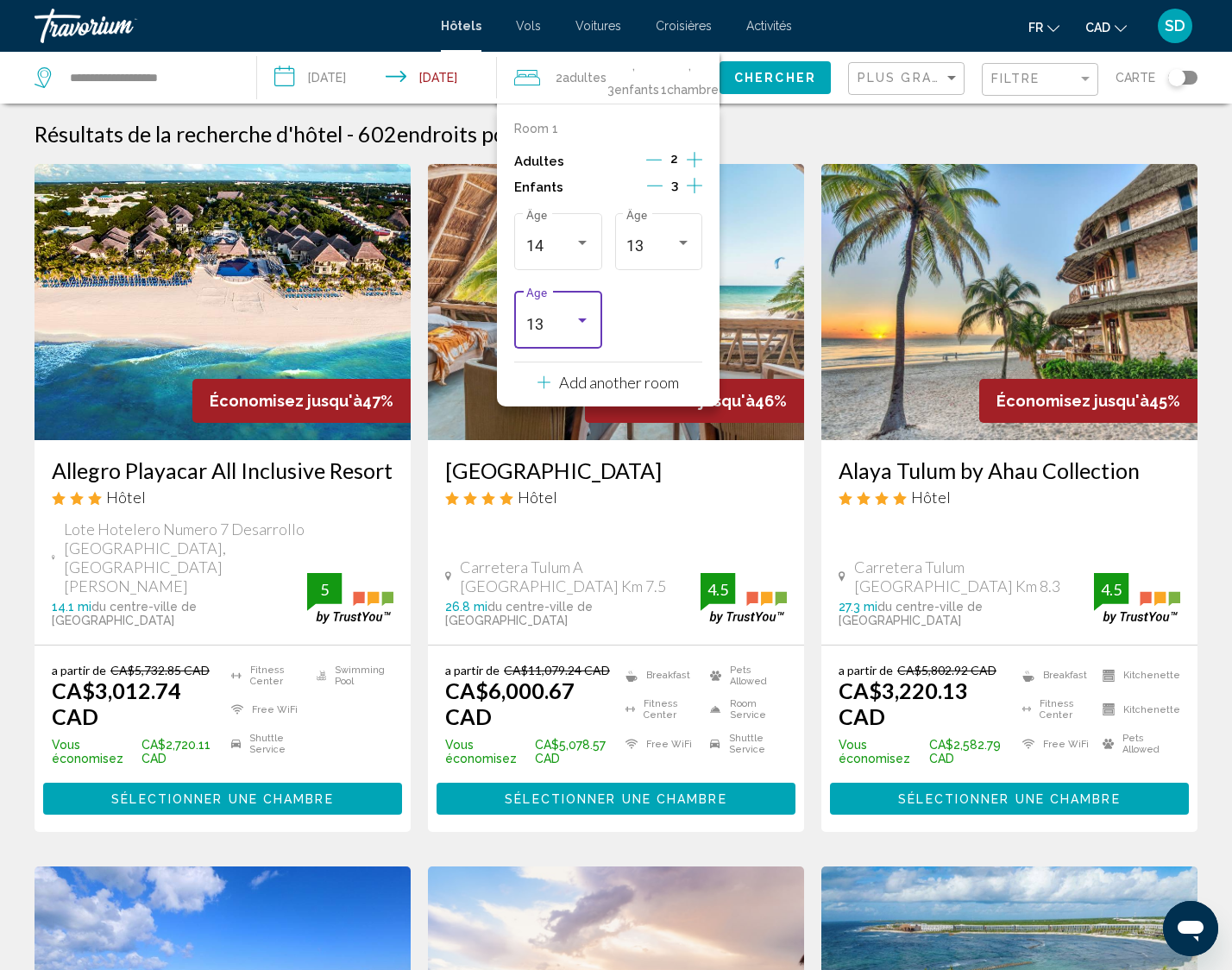 click at bounding box center (582, 320) 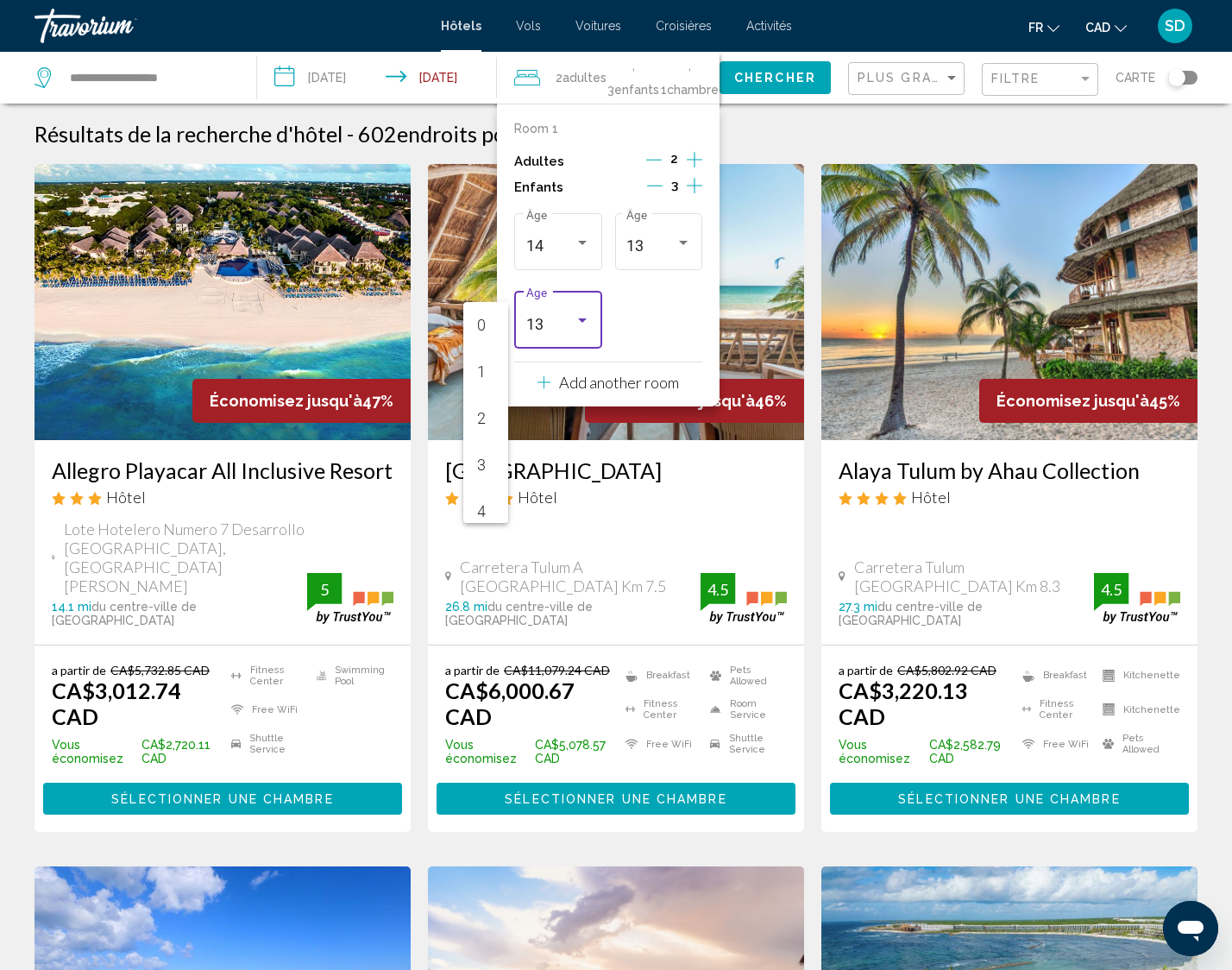 scroll, scrollTop: 519, scrollLeft: 0, axis: vertical 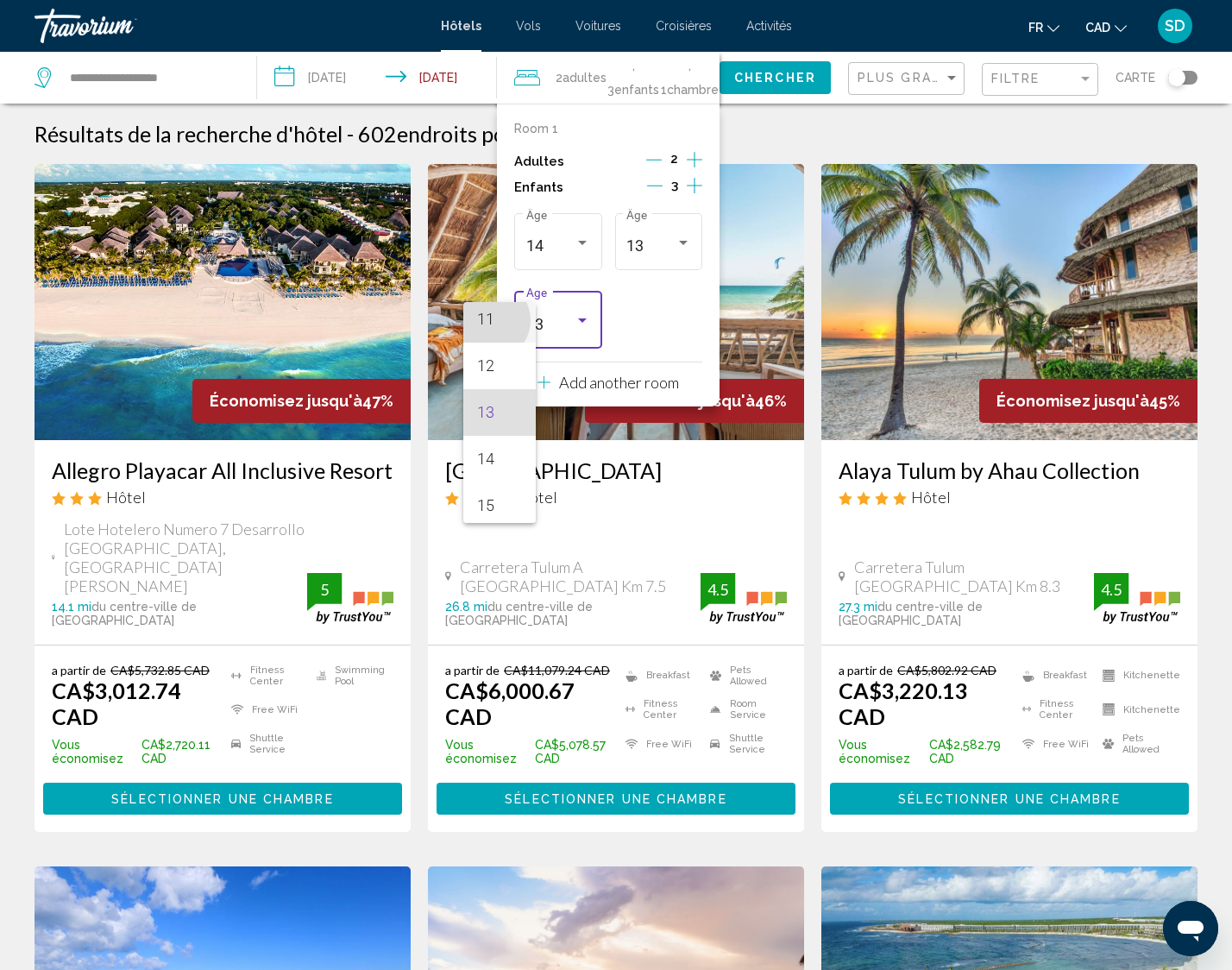 click on "11" at bounding box center [500, 319] 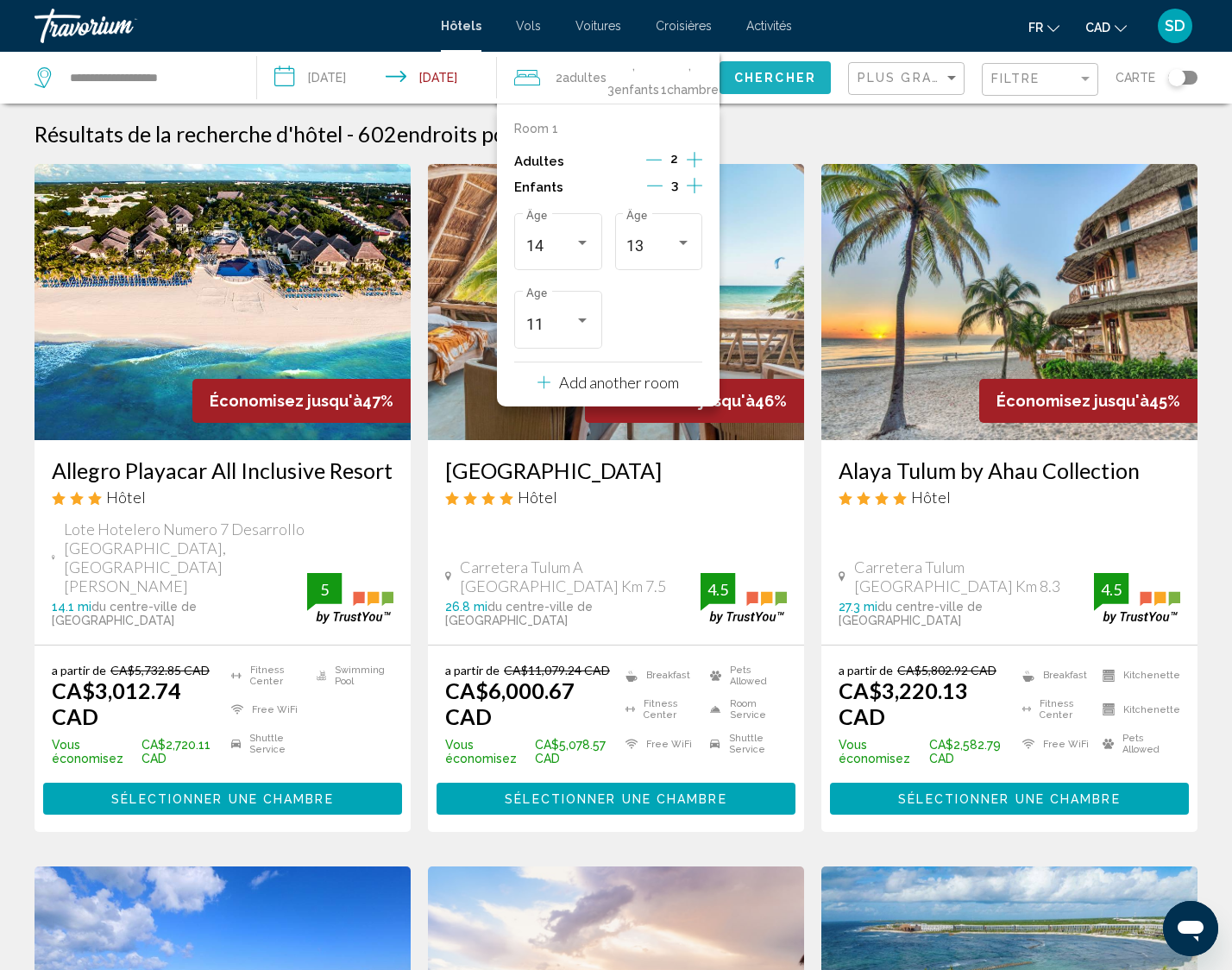click on "Chercher" 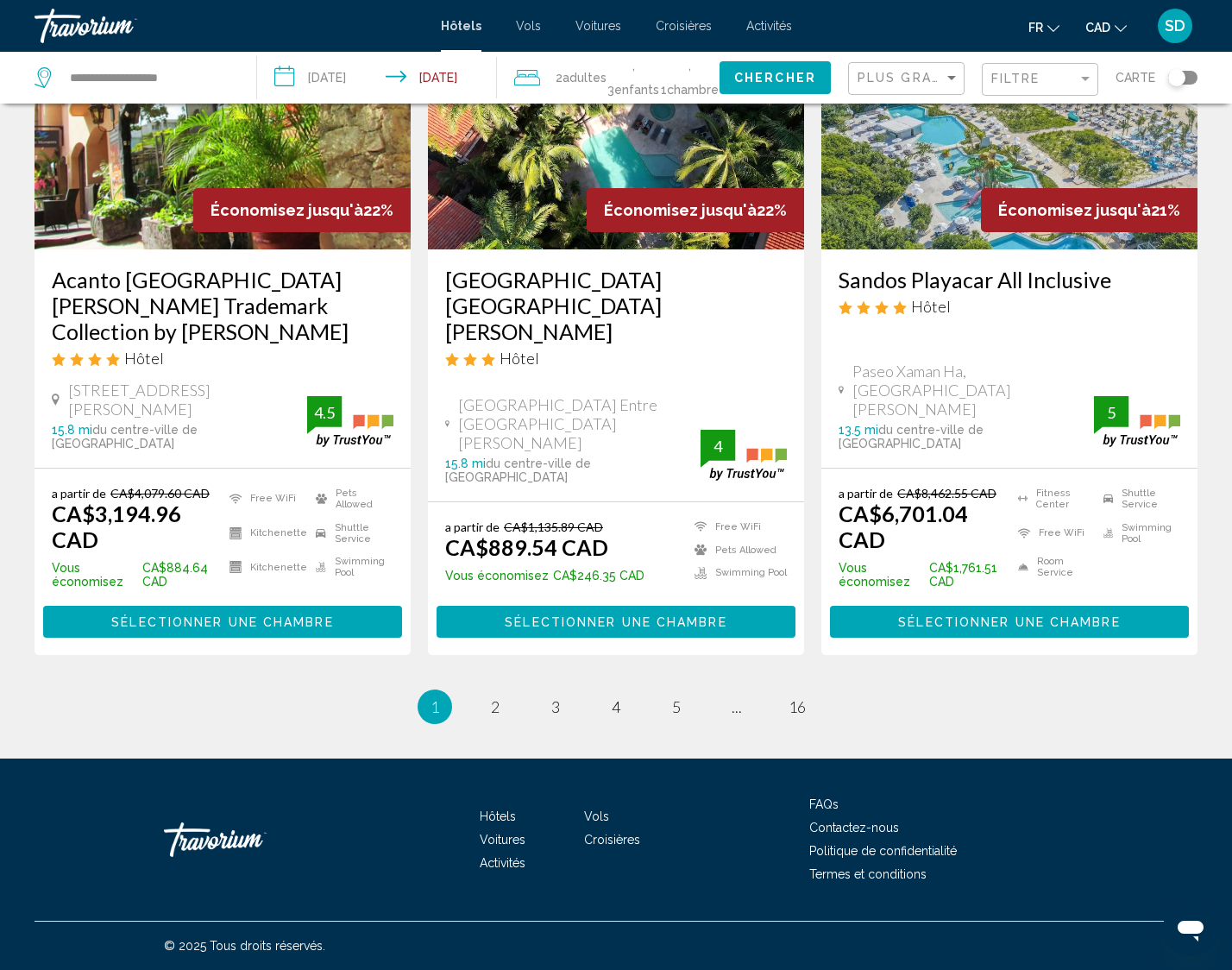 scroll, scrollTop: 3593, scrollLeft: 0, axis: vertical 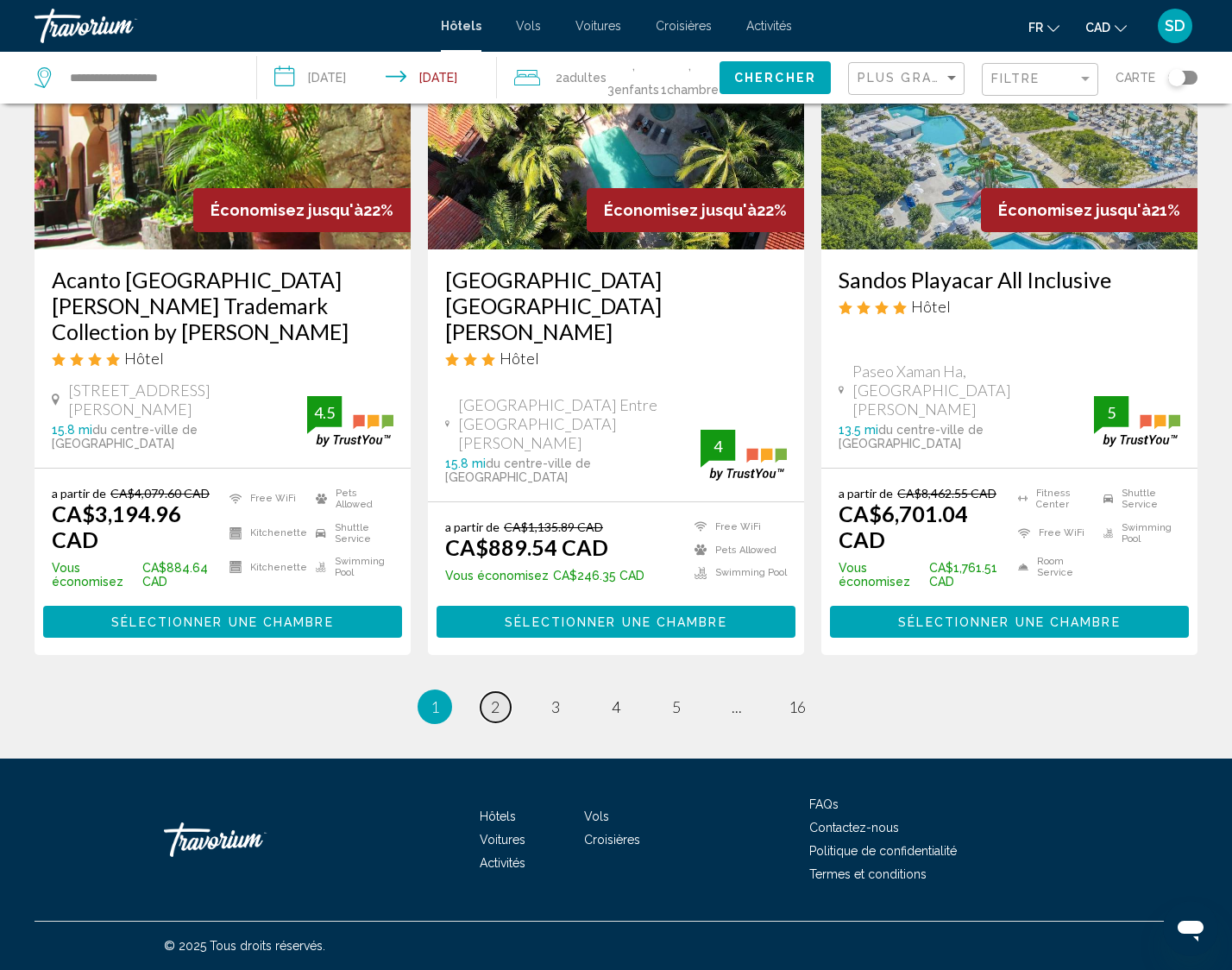 click on "page  2" at bounding box center [495, 707] 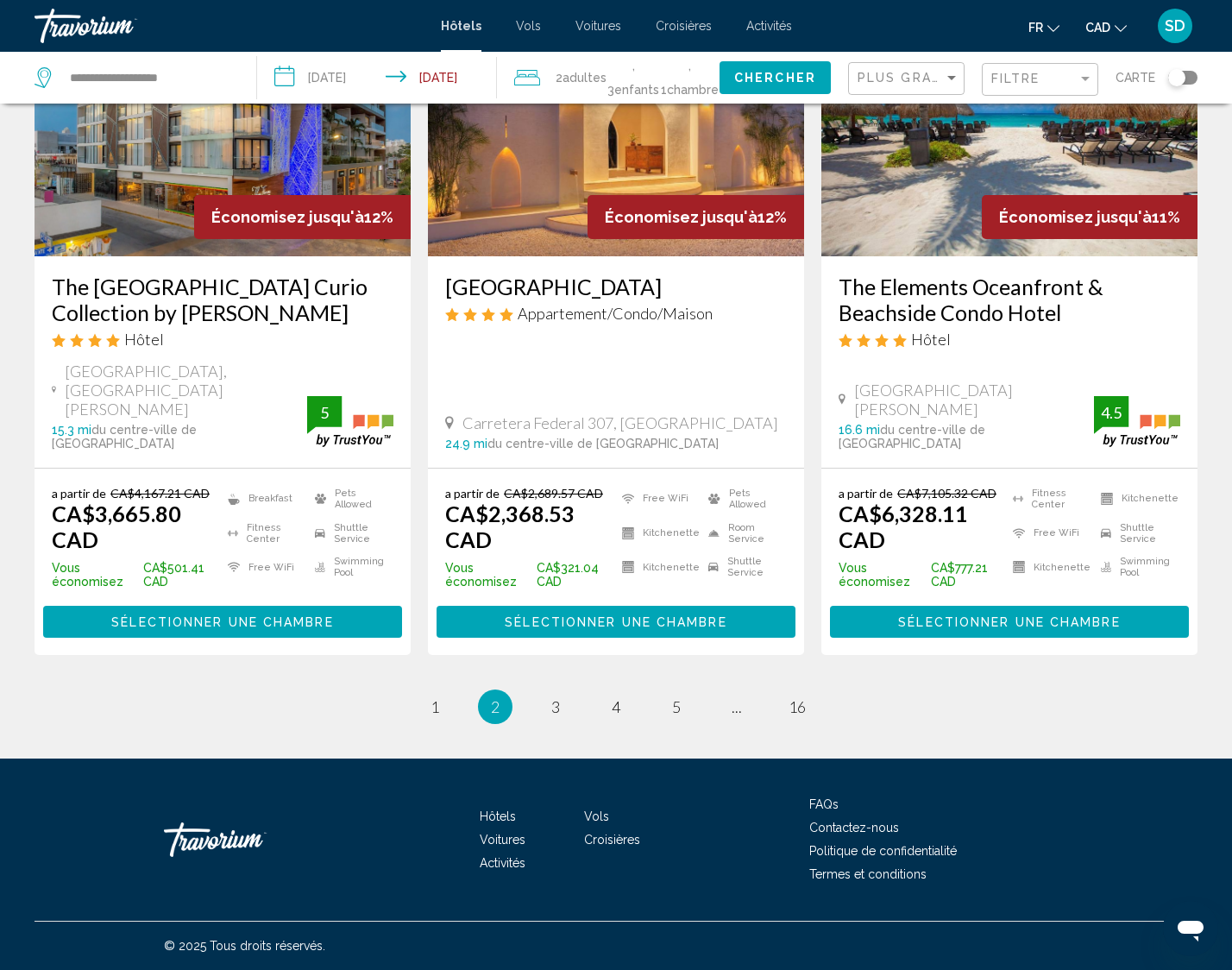 scroll, scrollTop: 3669, scrollLeft: 0, axis: vertical 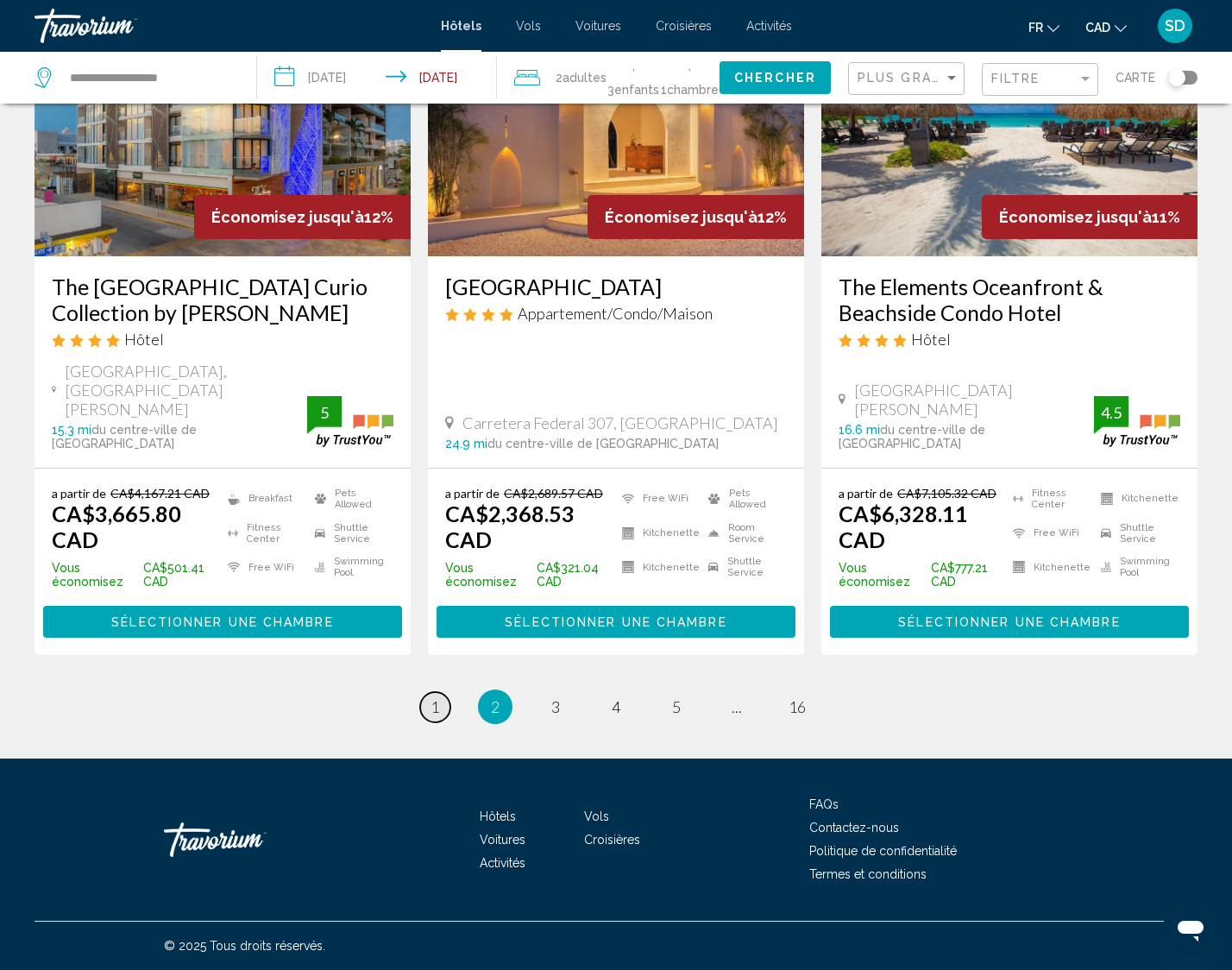 click on "1" at bounding box center [435, 707] 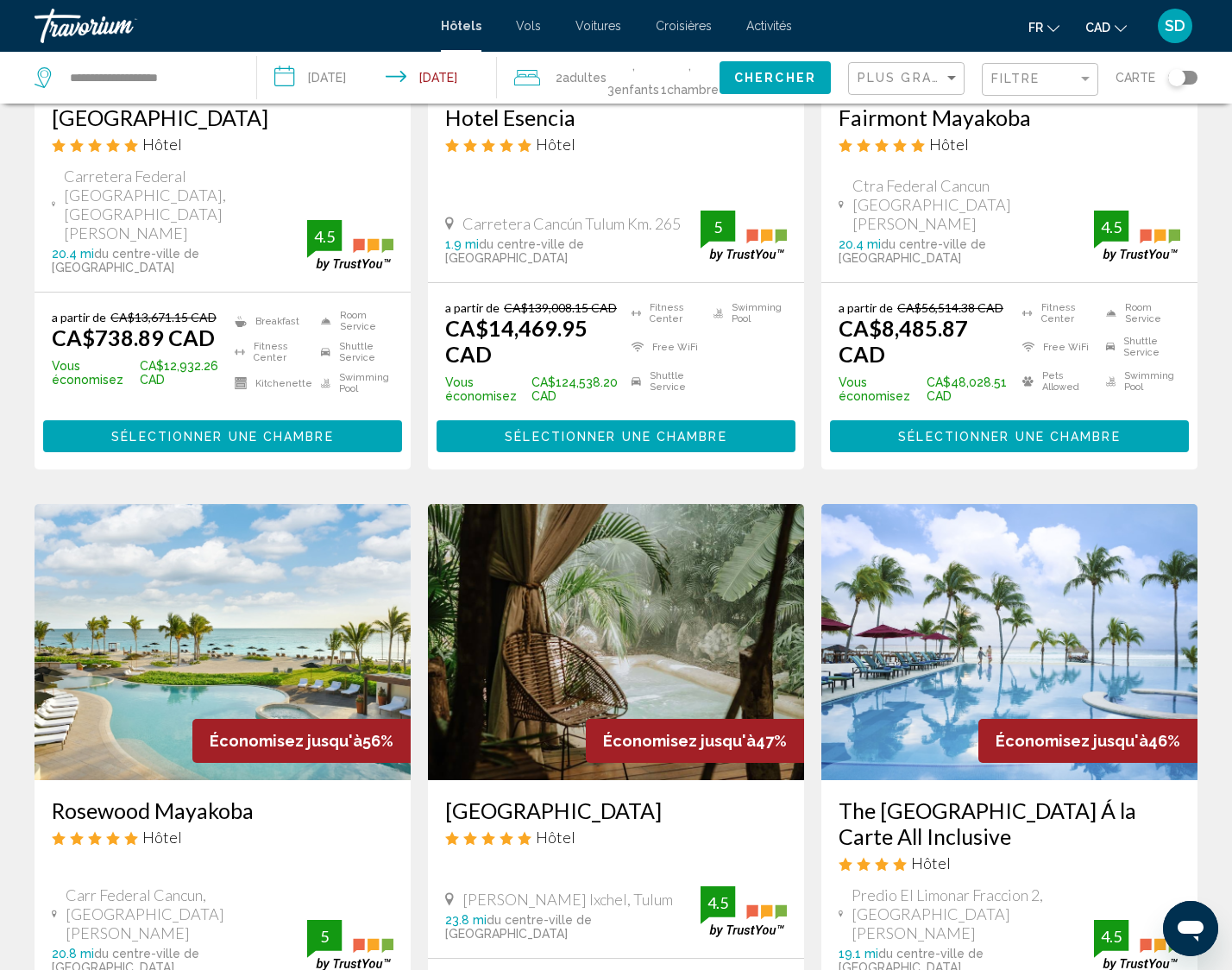 scroll, scrollTop: 320, scrollLeft: 0, axis: vertical 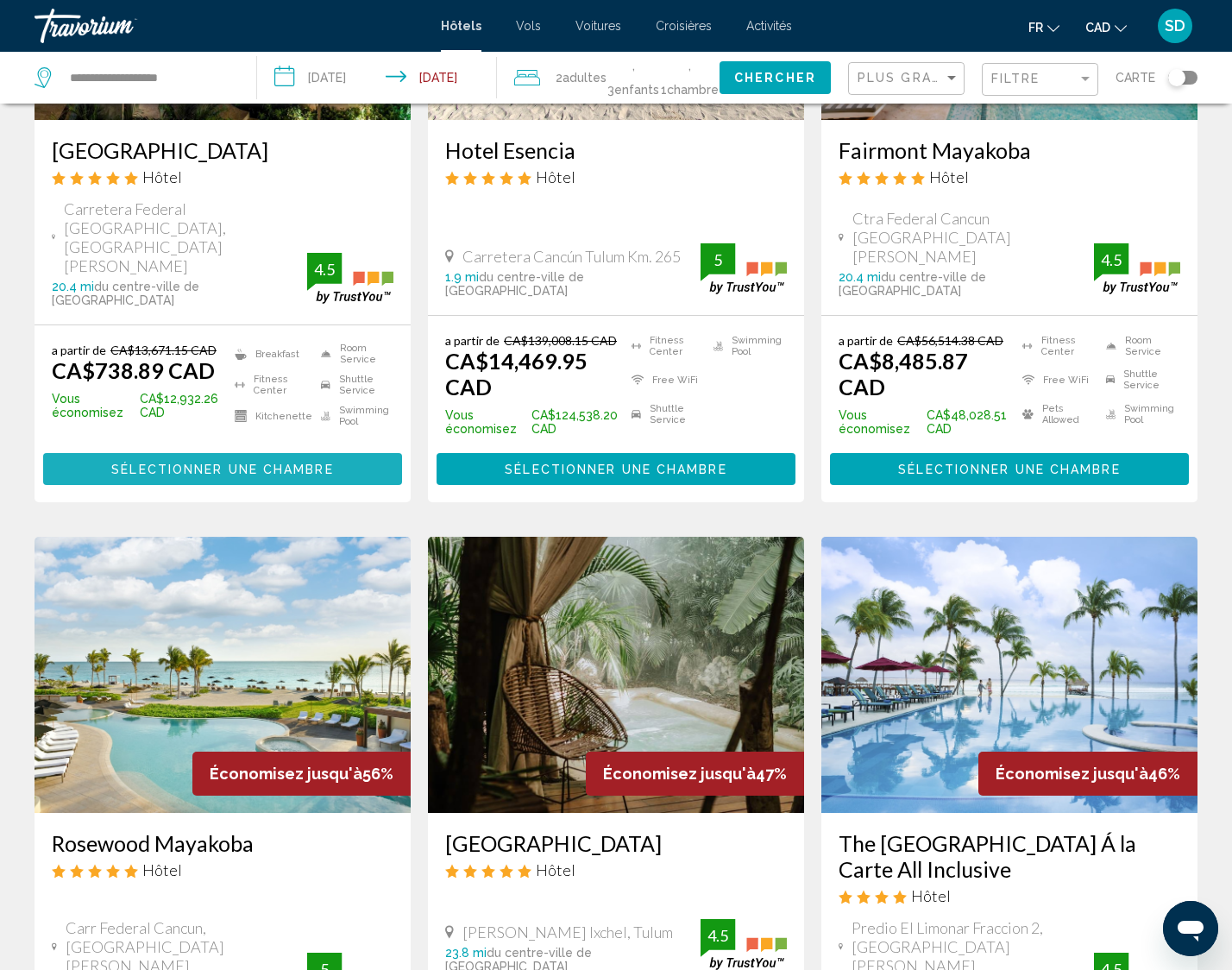 click on "Sélectionner une chambre" at bounding box center [223, 469] 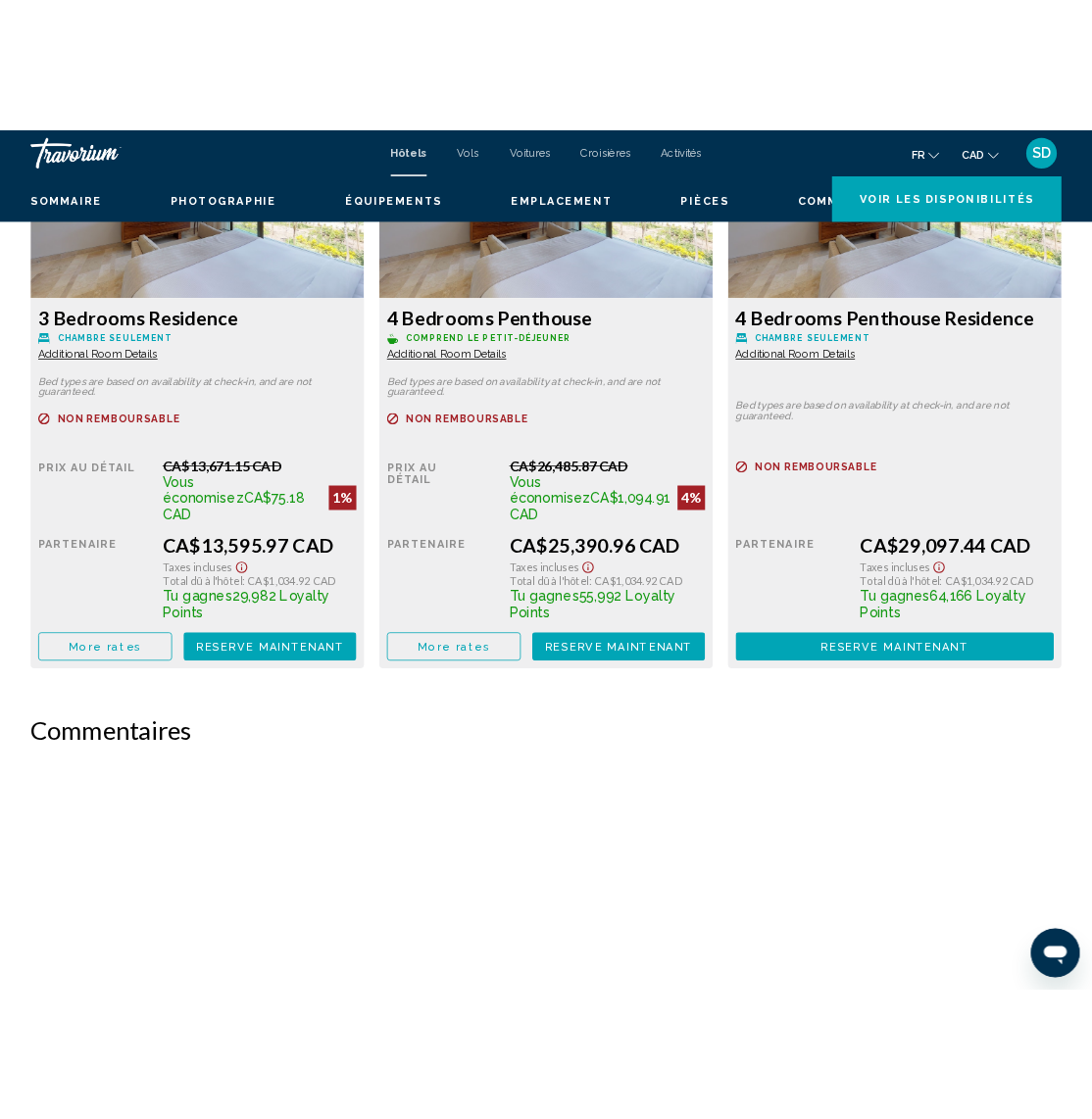 scroll, scrollTop: 4208, scrollLeft: 0, axis: vertical 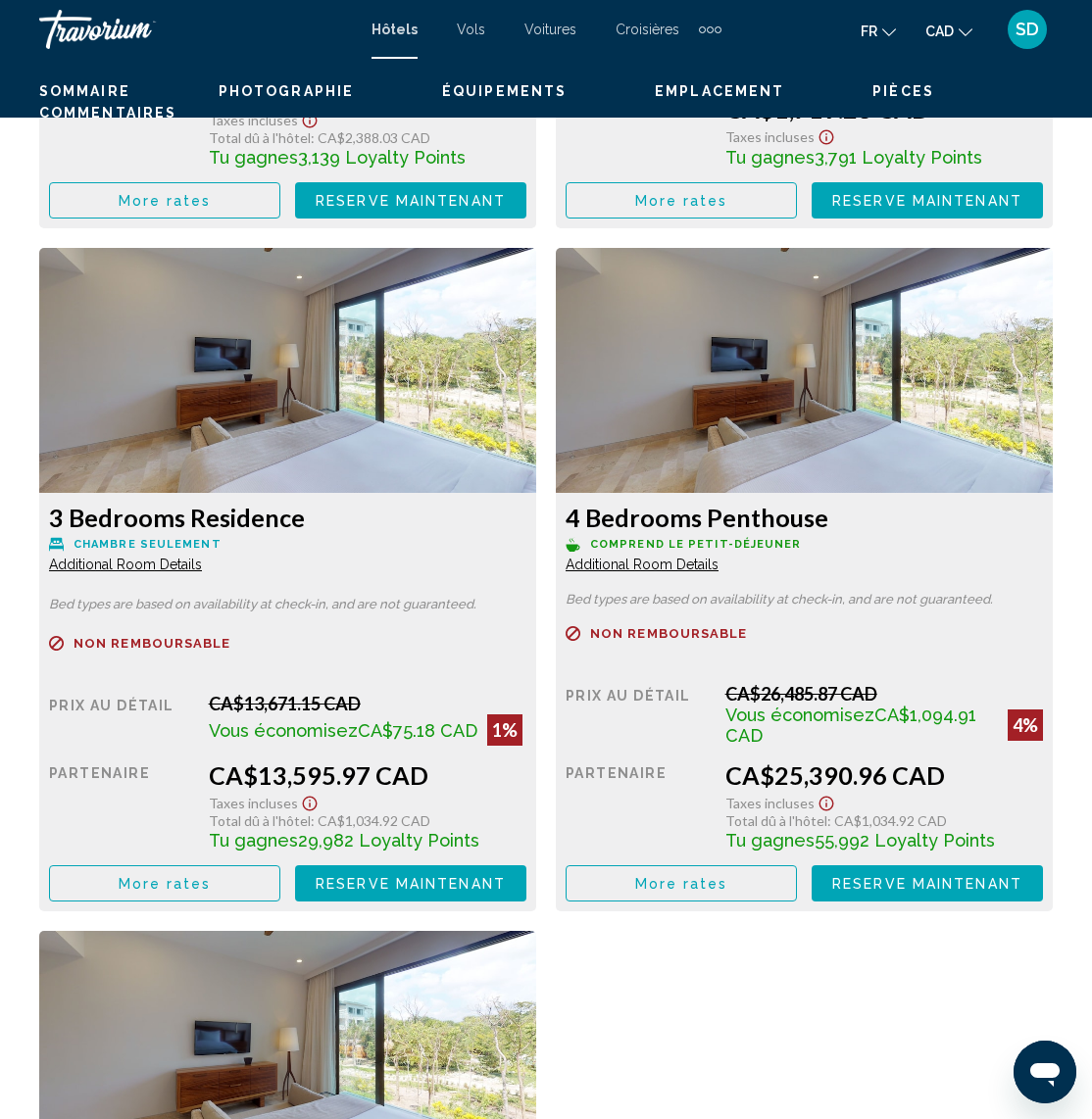click on "Reserve maintenant" at bounding box center (411, -1149) 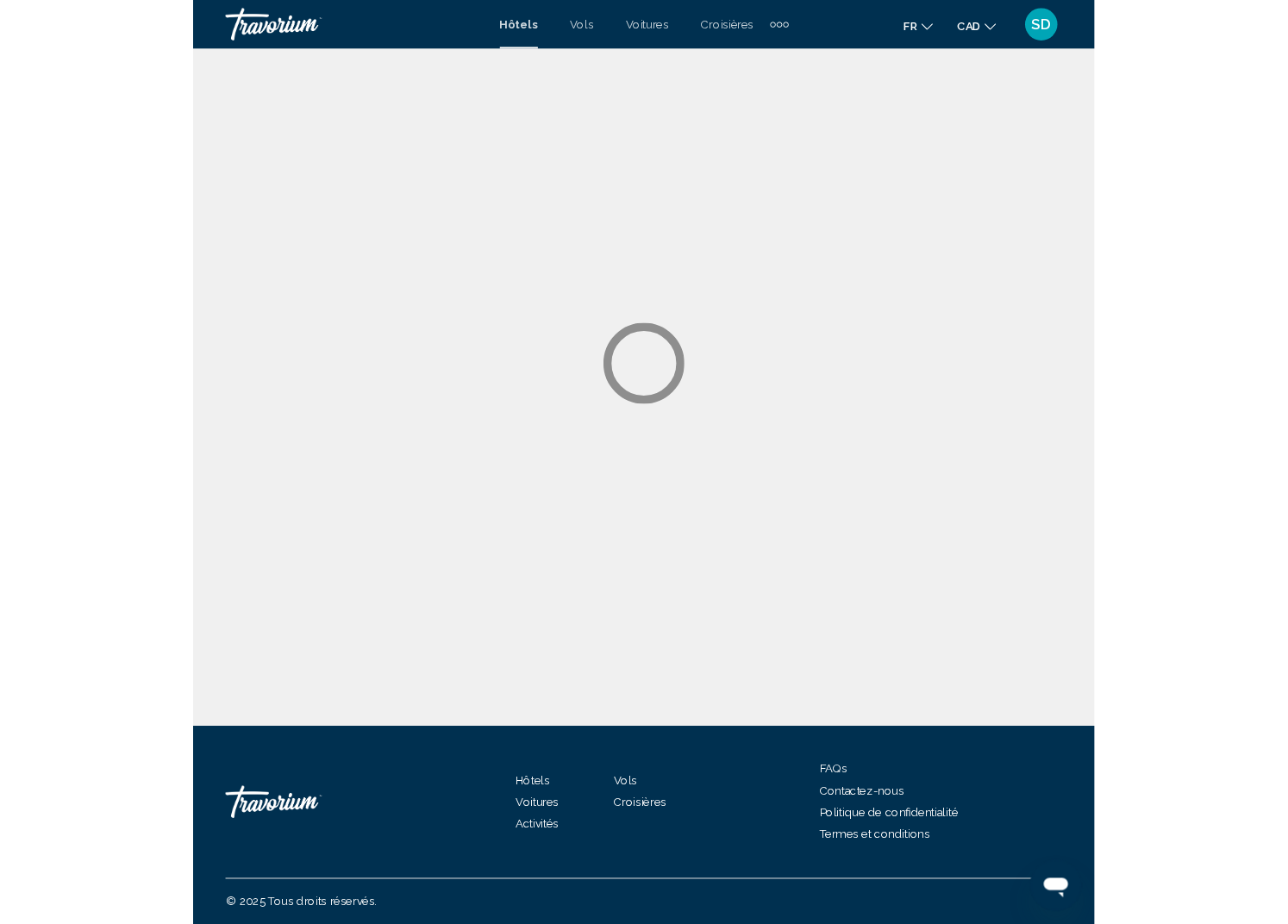 scroll, scrollTop: 0, scrollLeft: 0, axis: both 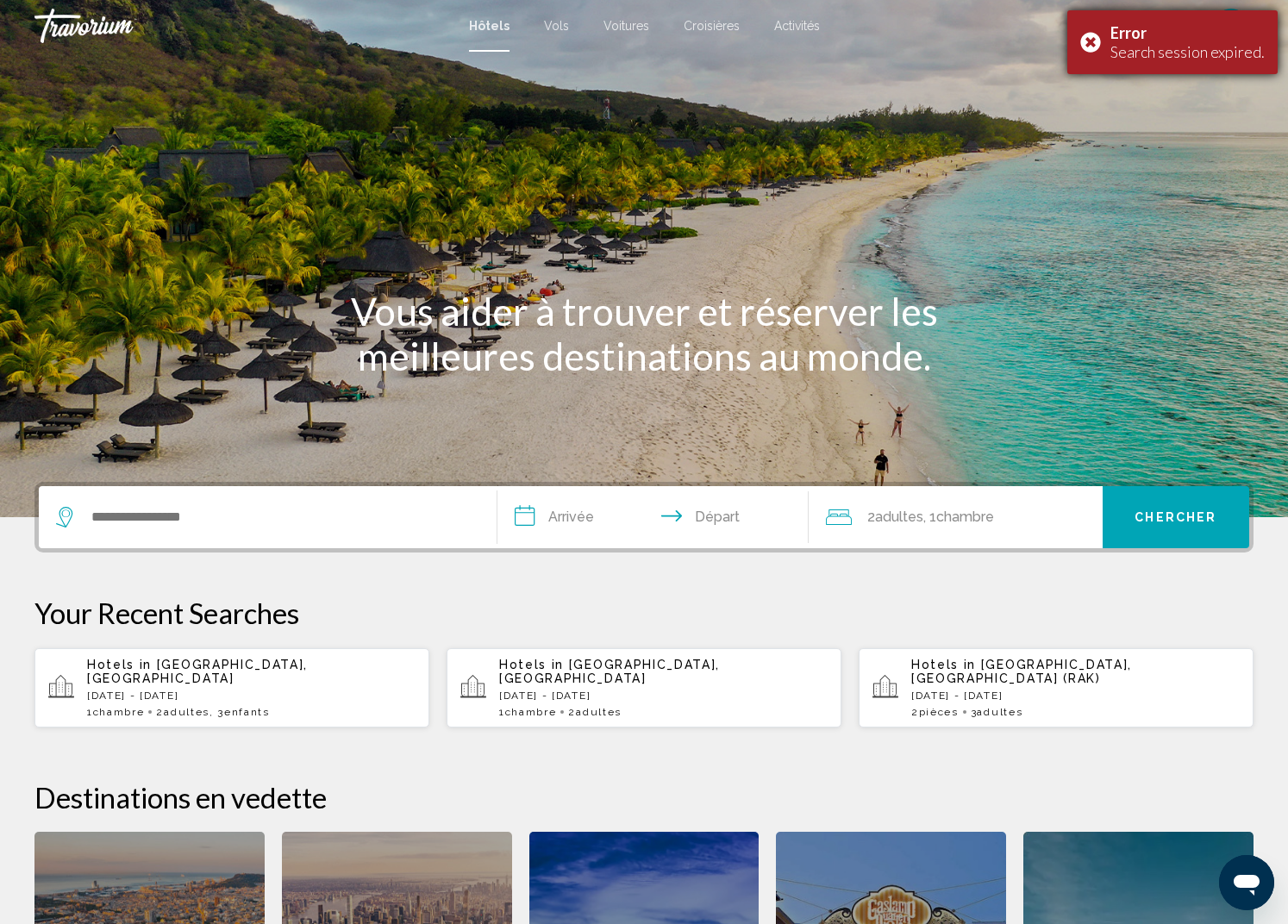 click on "Error   Search session expired." at bounding box center (1172, 42) 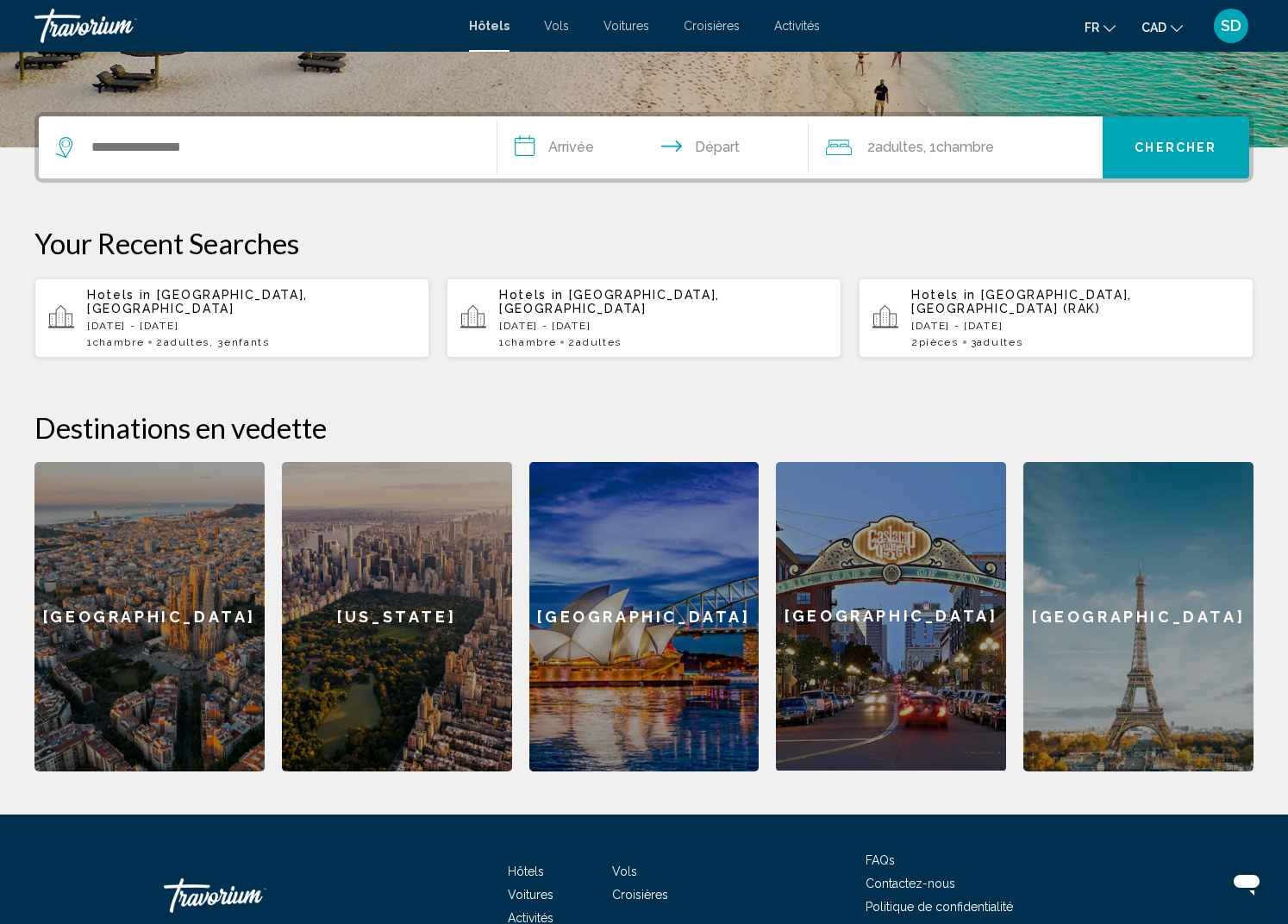 scroll, scrollTop: 406, scrollLeft: 0, axis: vertical 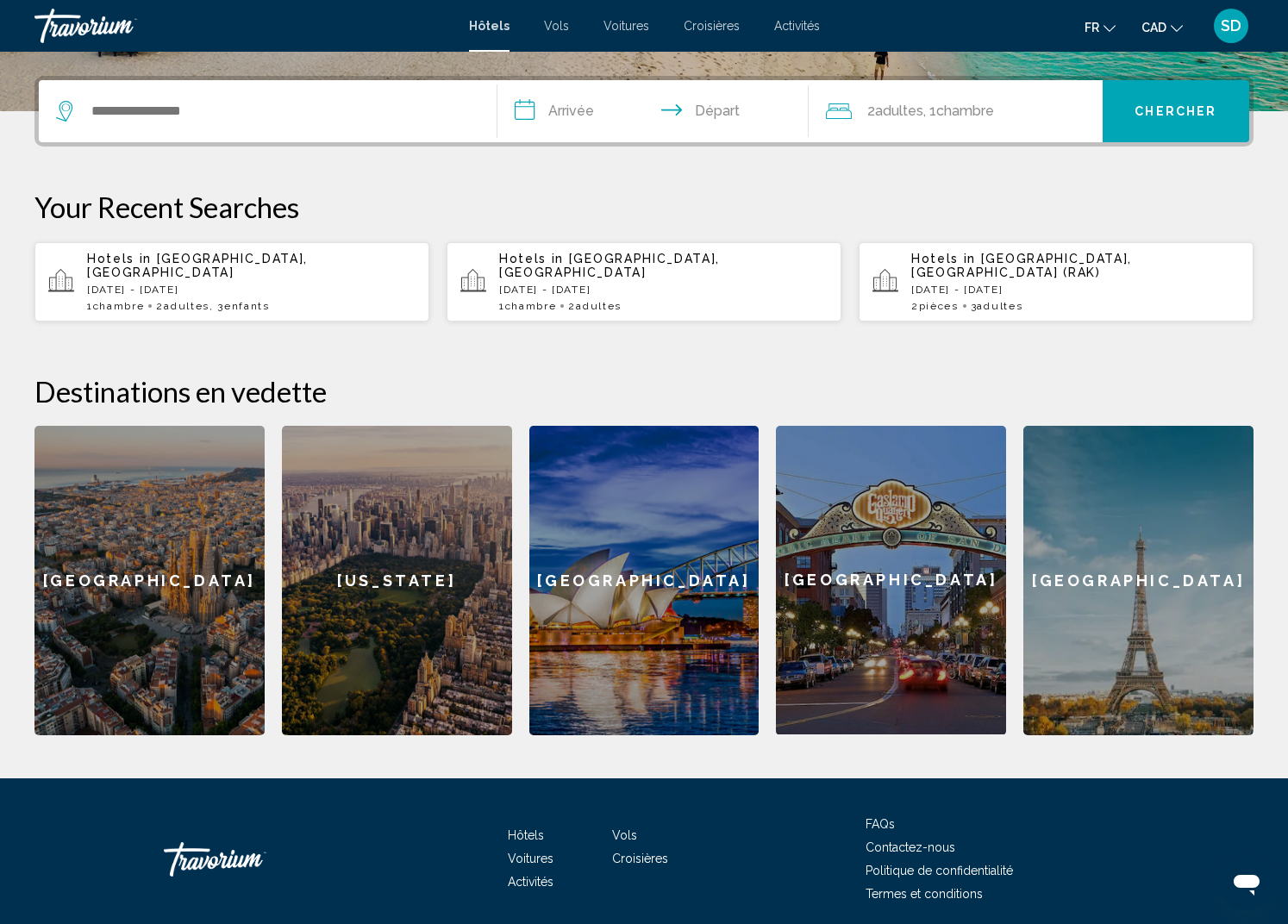 click on "[DATE] - [DATE]" at bounding box center [251, 290] 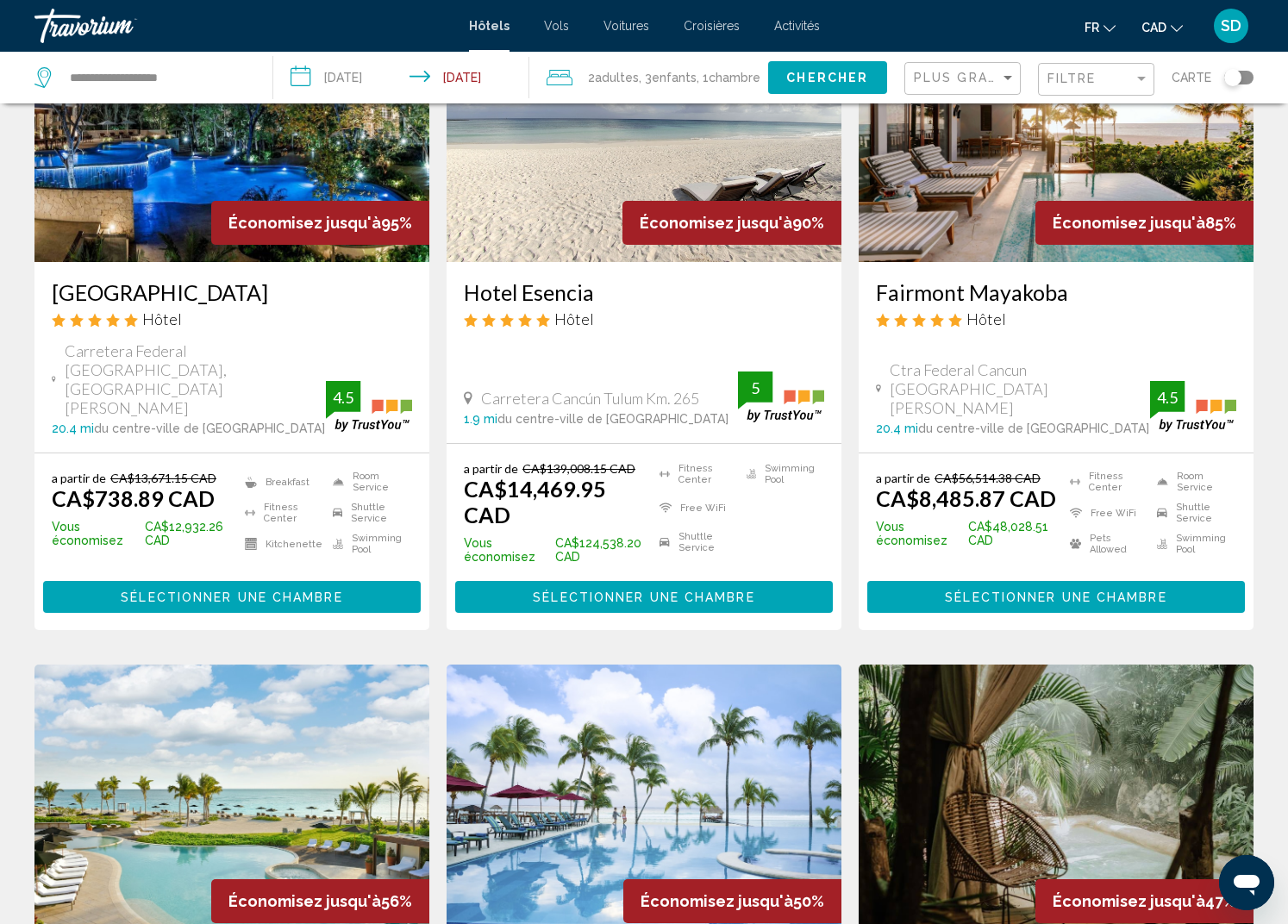 scroll, scrollTop: 181, scrollLeft: 0, axis: vertical 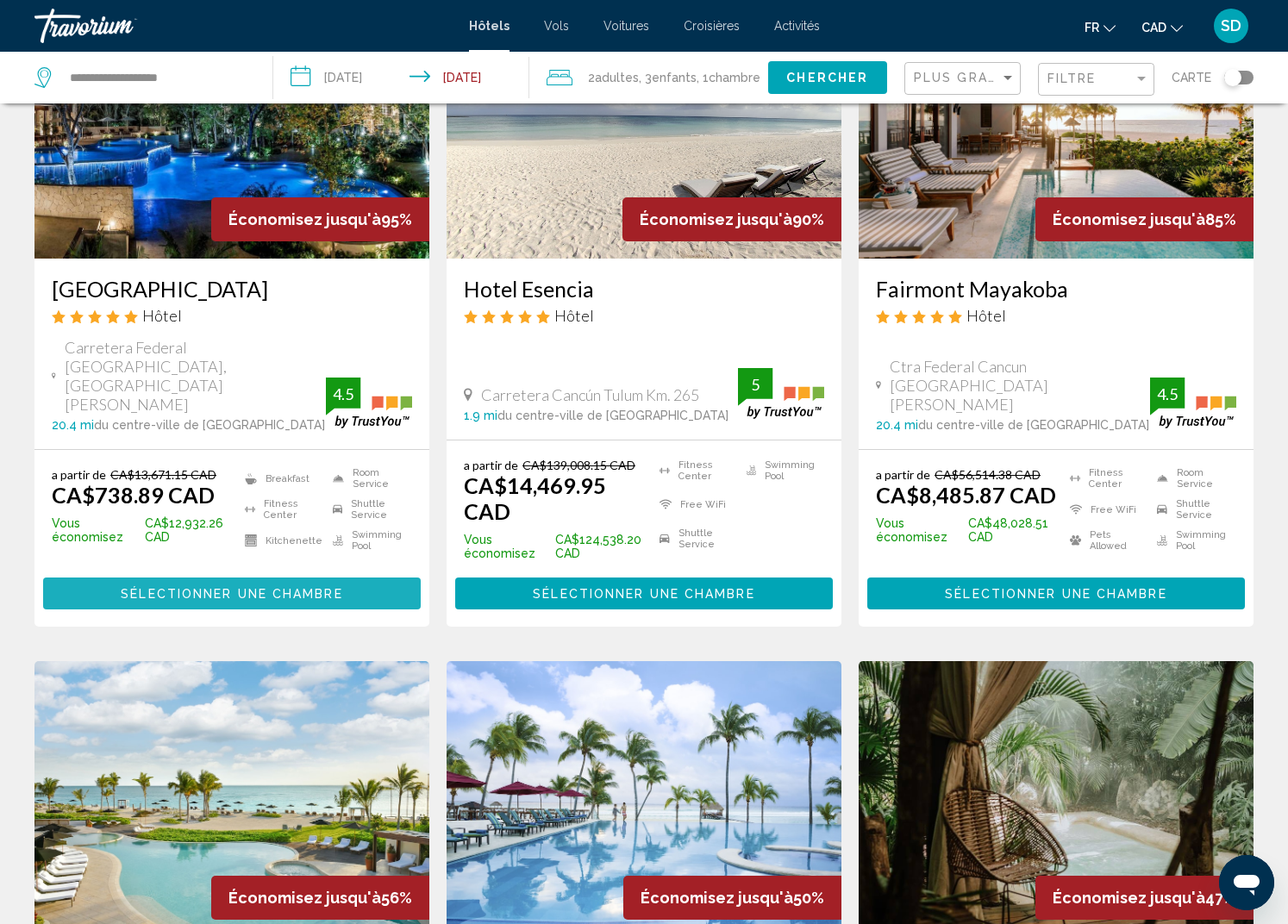 click on "Sélectionner une chambre" at bounding box center [231, 594] 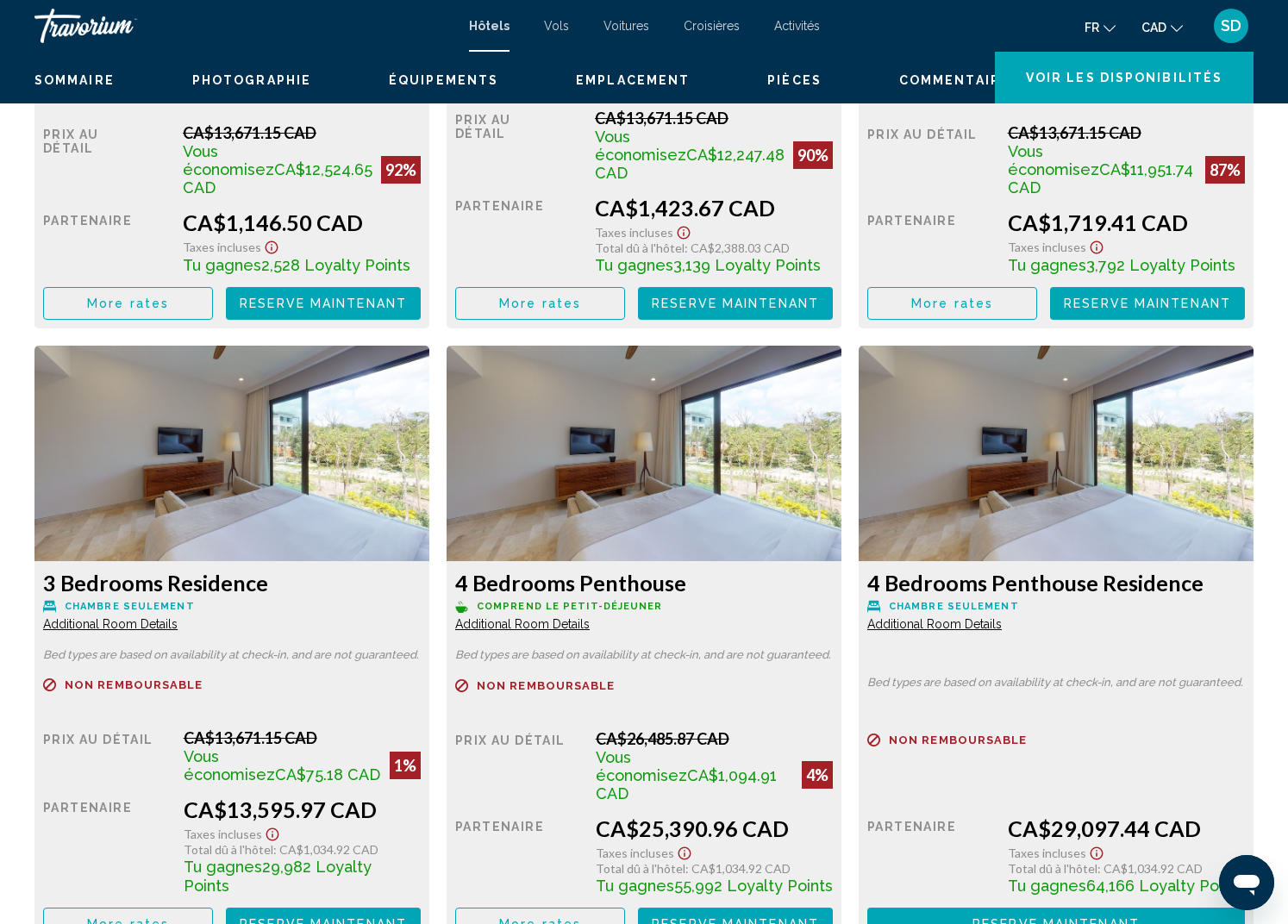 scroll, scrollTop: 3337, scrollLeft: 0, axis: vertical 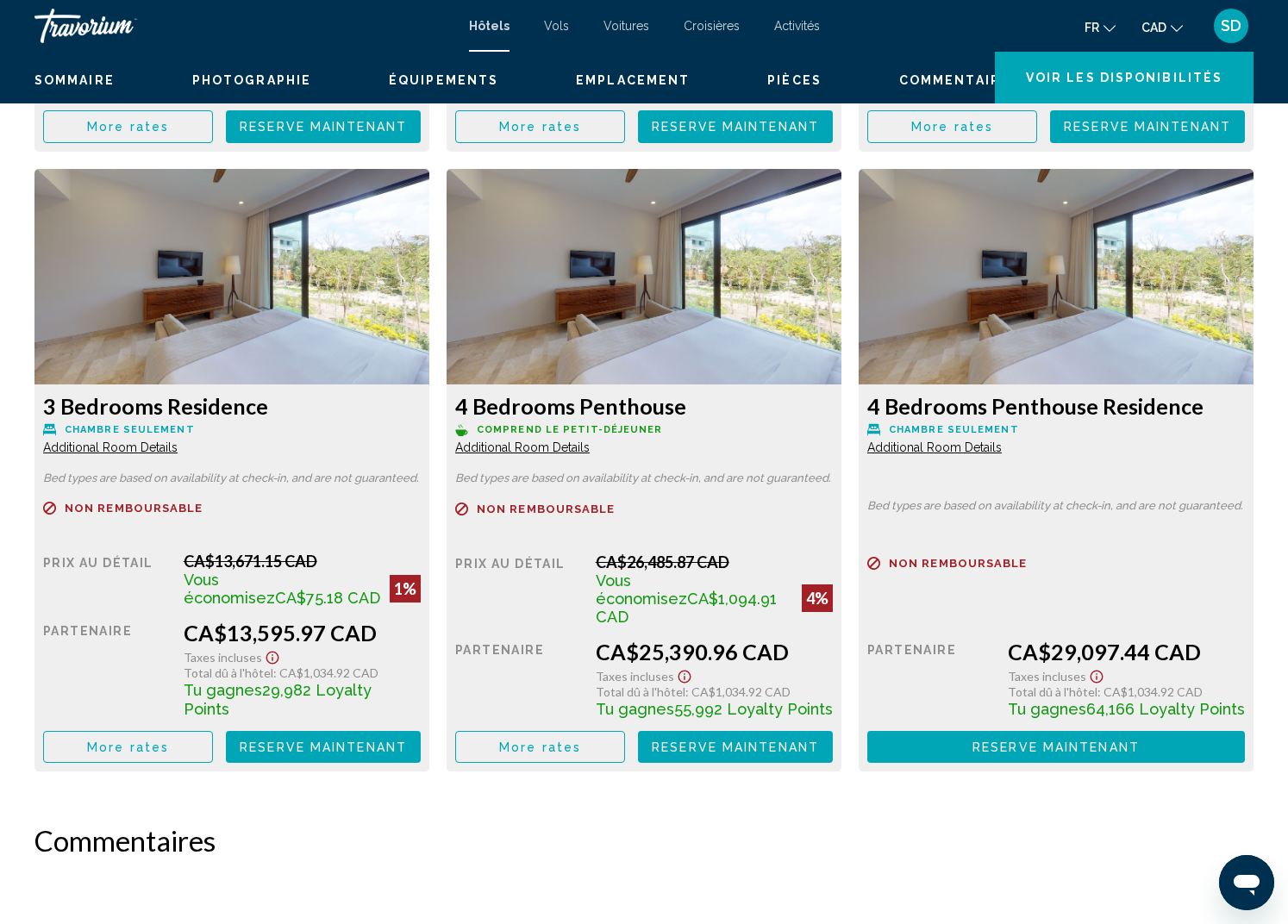 click on "Reserve maintenant" at bounding box center (323, -492) 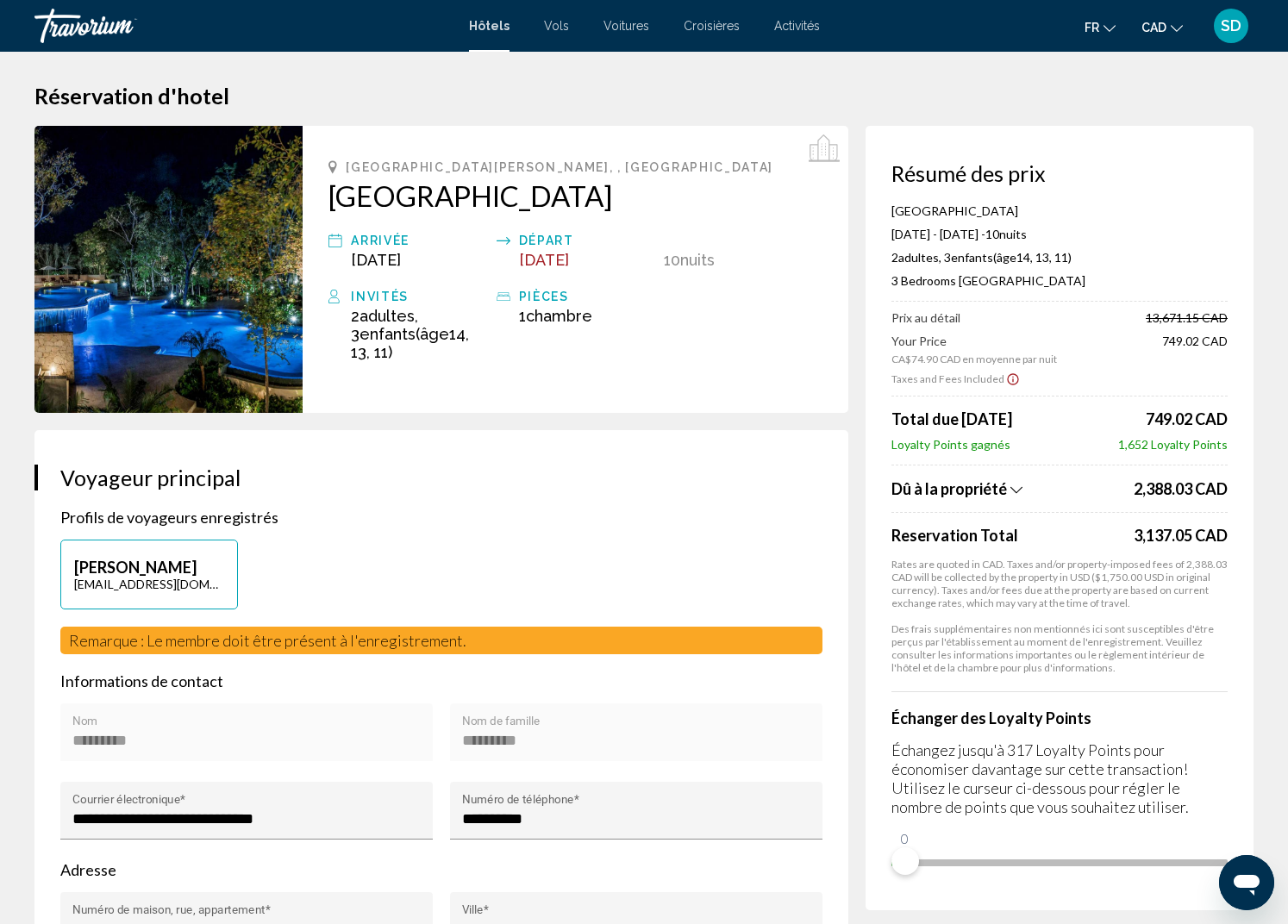 scroll, scrollTop: 171, scrollLeft: 0, axis: vertical 